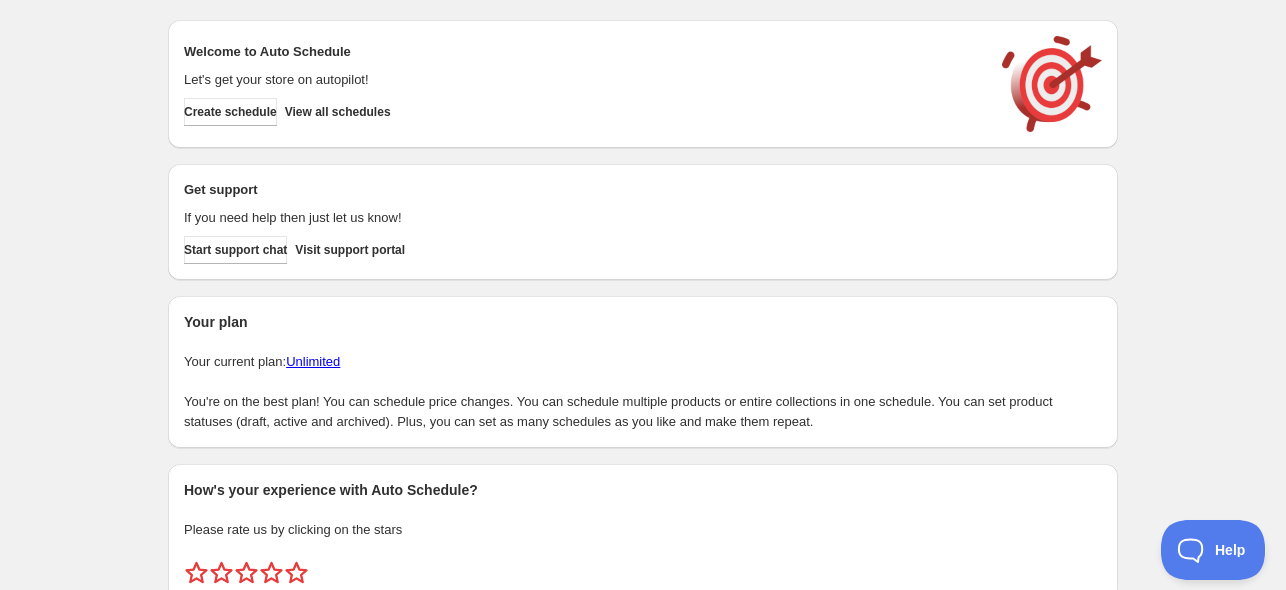 scroll, scrollTop: 0, scrollLeft: 0, axis: both 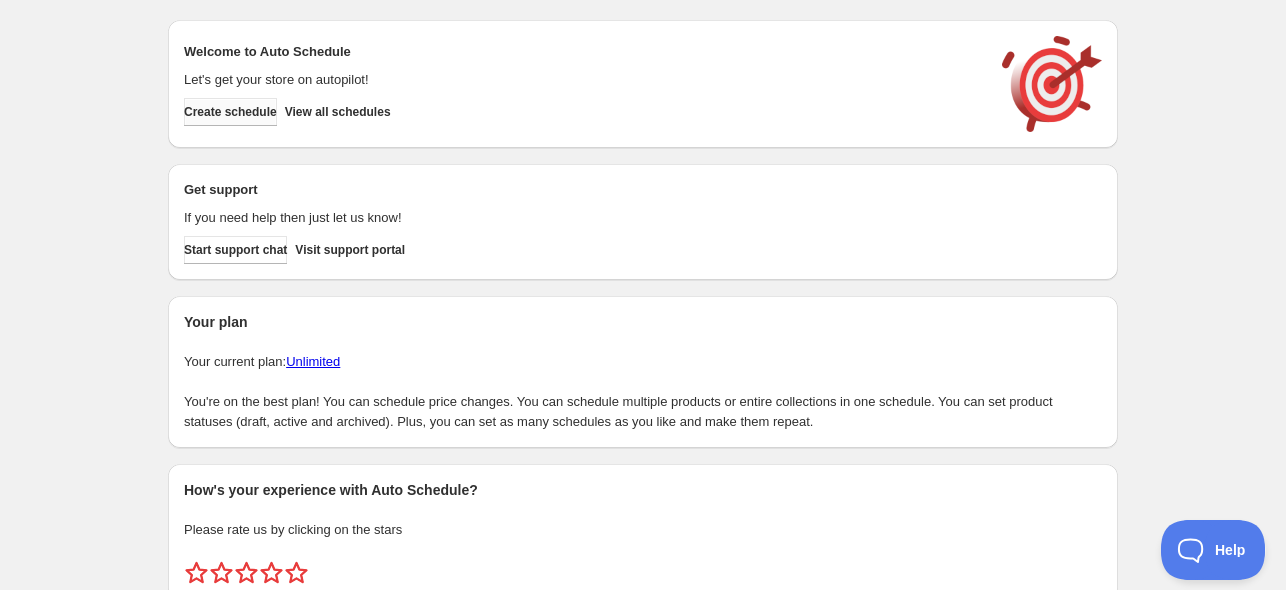 click on "Welcome to Auto Schedule Let's get your store on autopilot! Create schedule View all schedules" at bounding box center (643, 84) 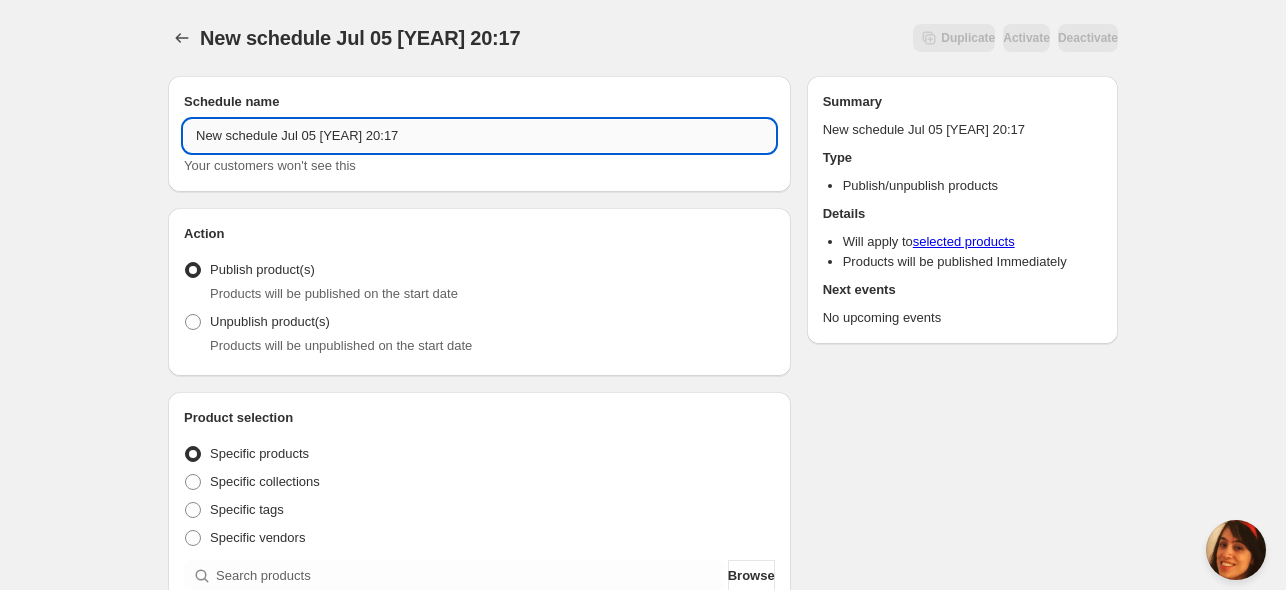 click on "New schedule Jul 05 [YEAR] 20:17" at bounding box center [479, 136] 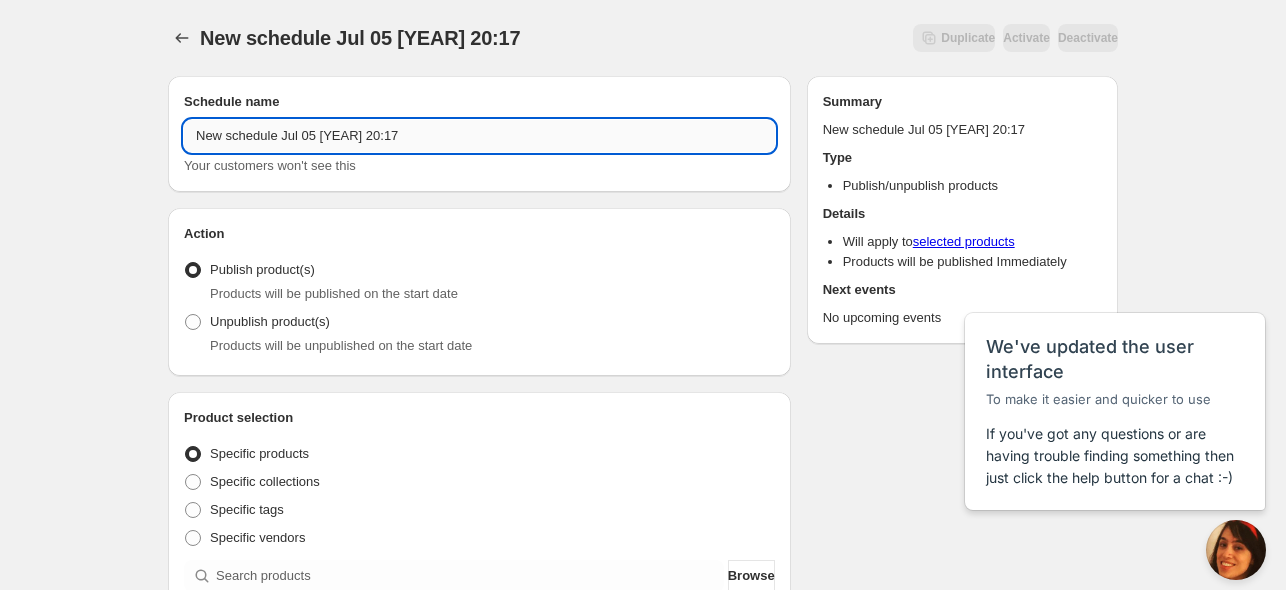 scroll, scrollTop: 0, scrollLeft: 0, axis: both 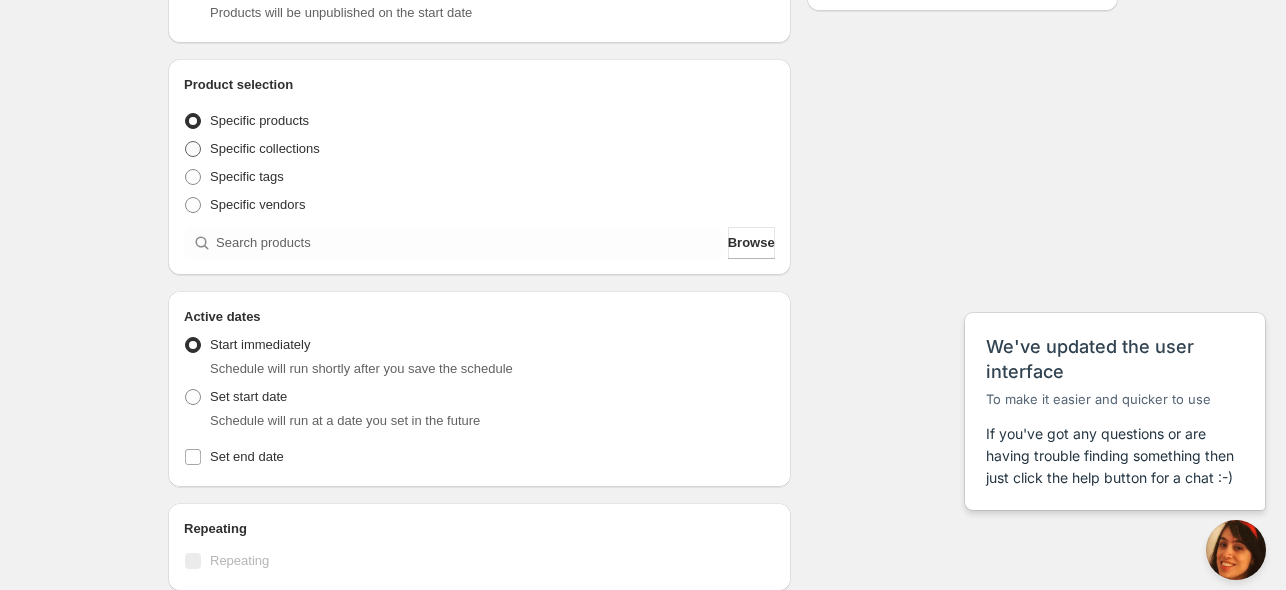 type on "[DATE] Publish" 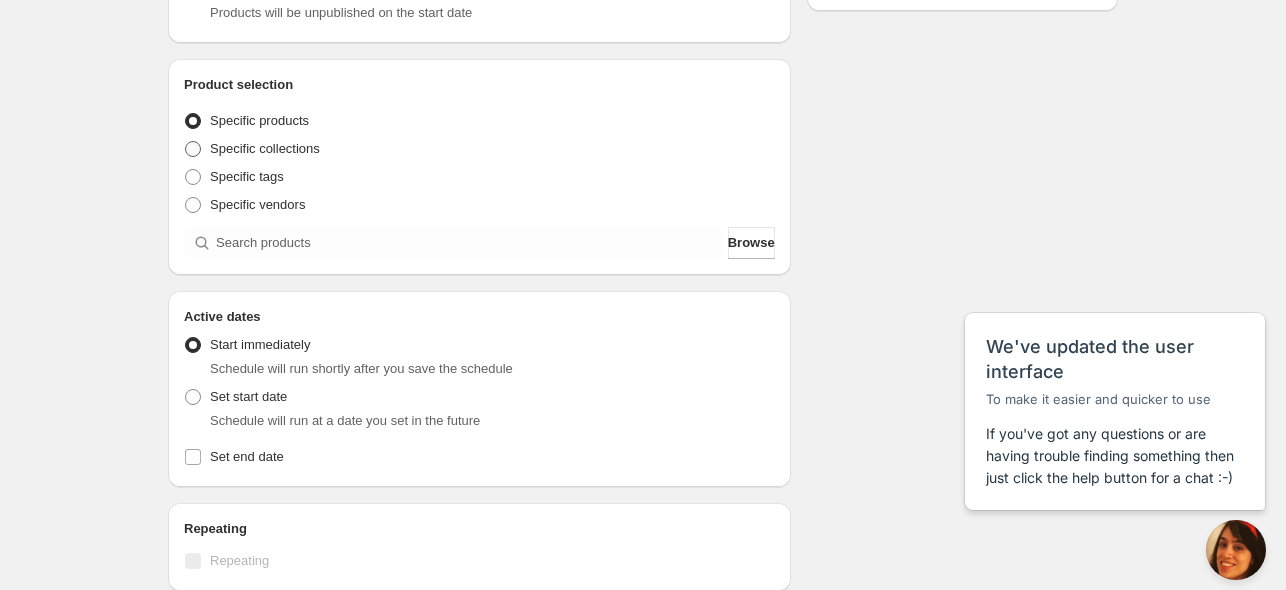 radio on "true" 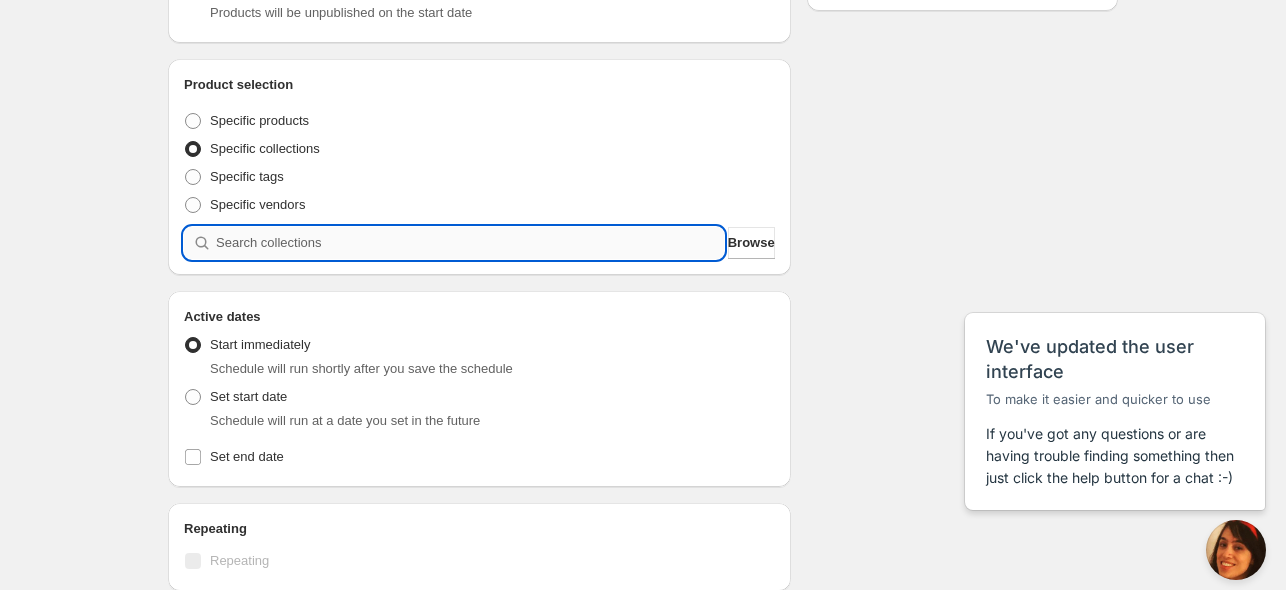 click at bounding box center (470, 243) 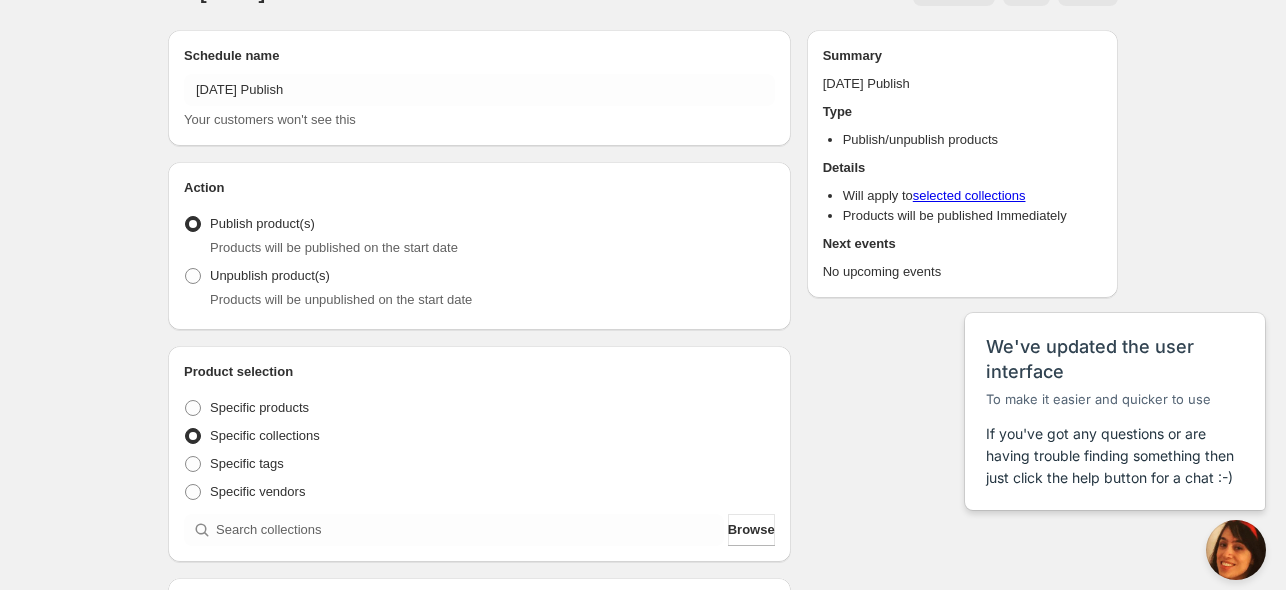 scroll, scrollTop: 0, scrollLeft: 0, axis: both 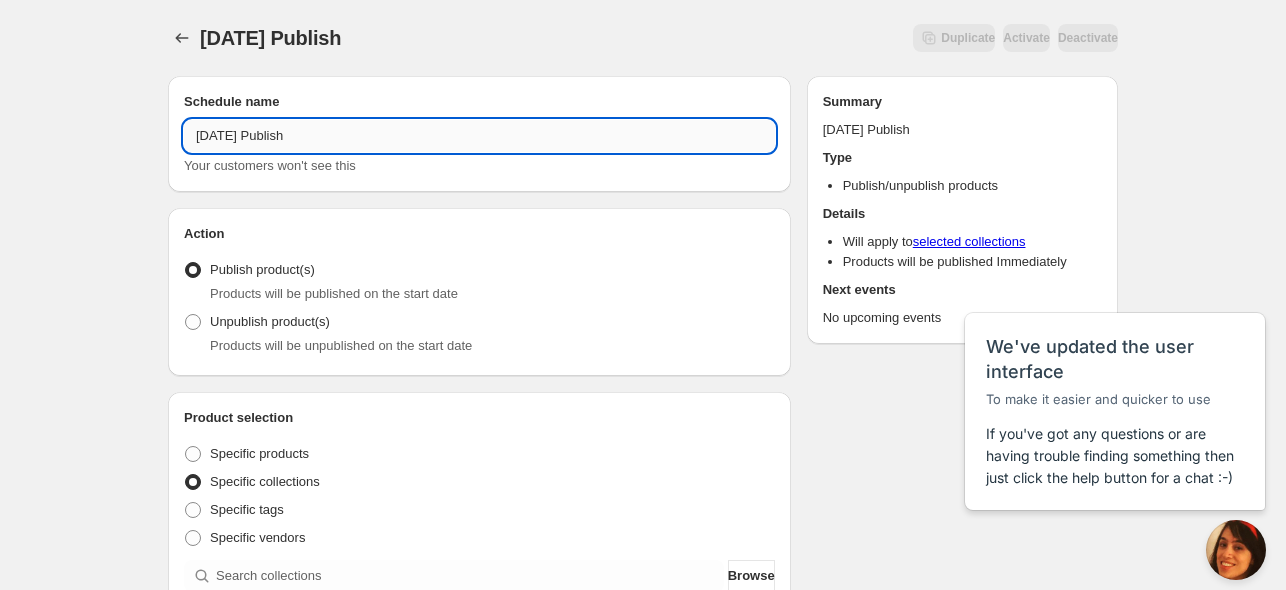 click on "[DATE] Publish" at bounding box center [479, 136] 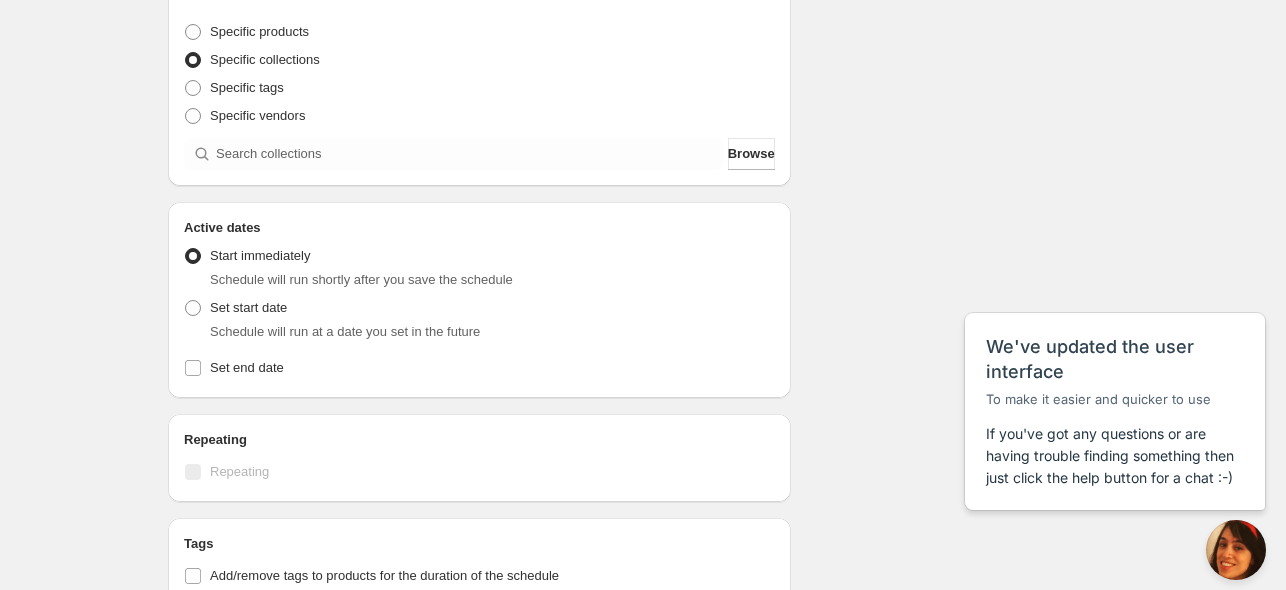 scroll, scrollTop: 333, scrollLeft: 0, axis: vertical 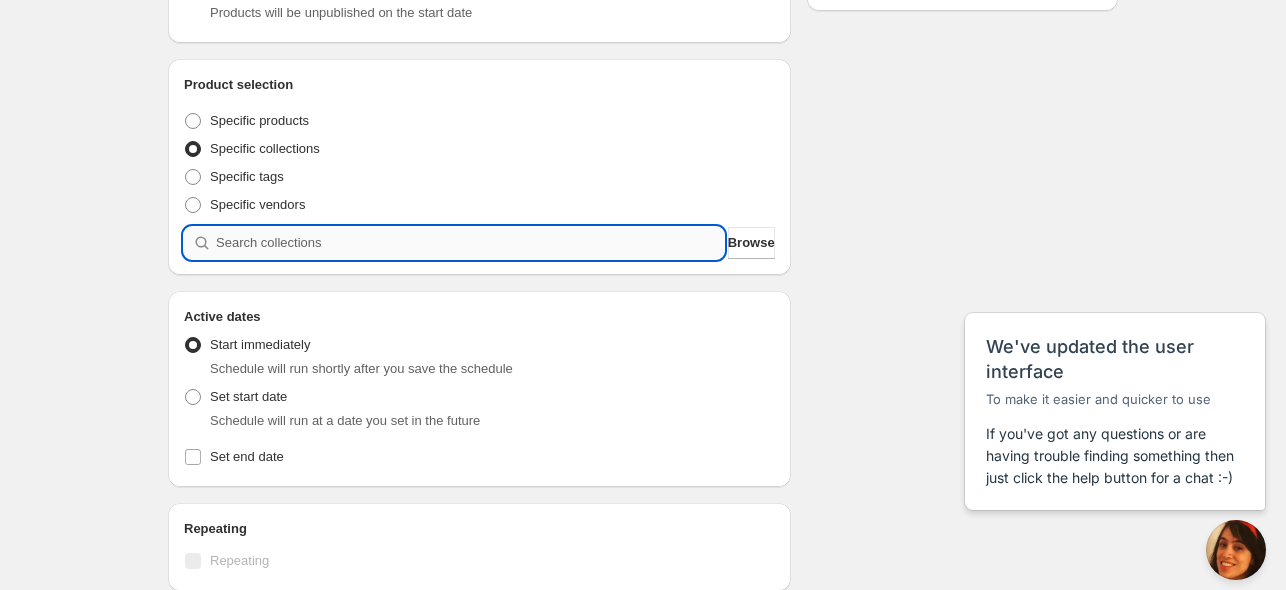 click at bounding box center (470, 243) 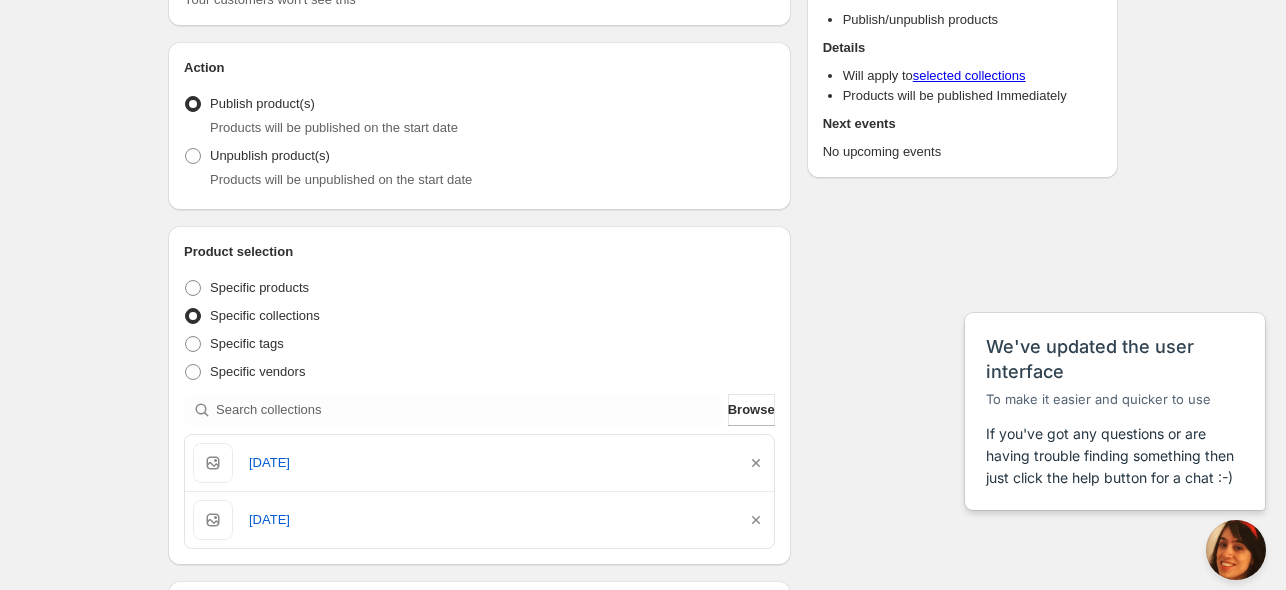 scroll, scrollTop: 0, scrollLeft: 0, axis: both 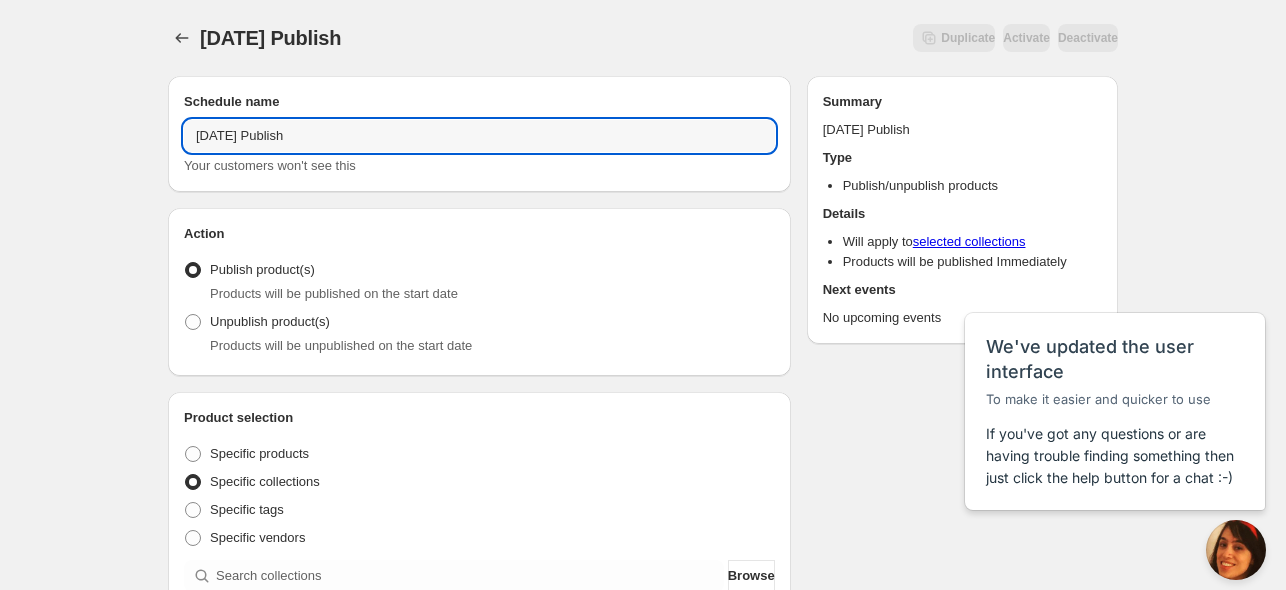 drag, startPoint x: 259, startPoint y: 125, endPoint x: 136, endPoint y: 126, distance: 123.00407 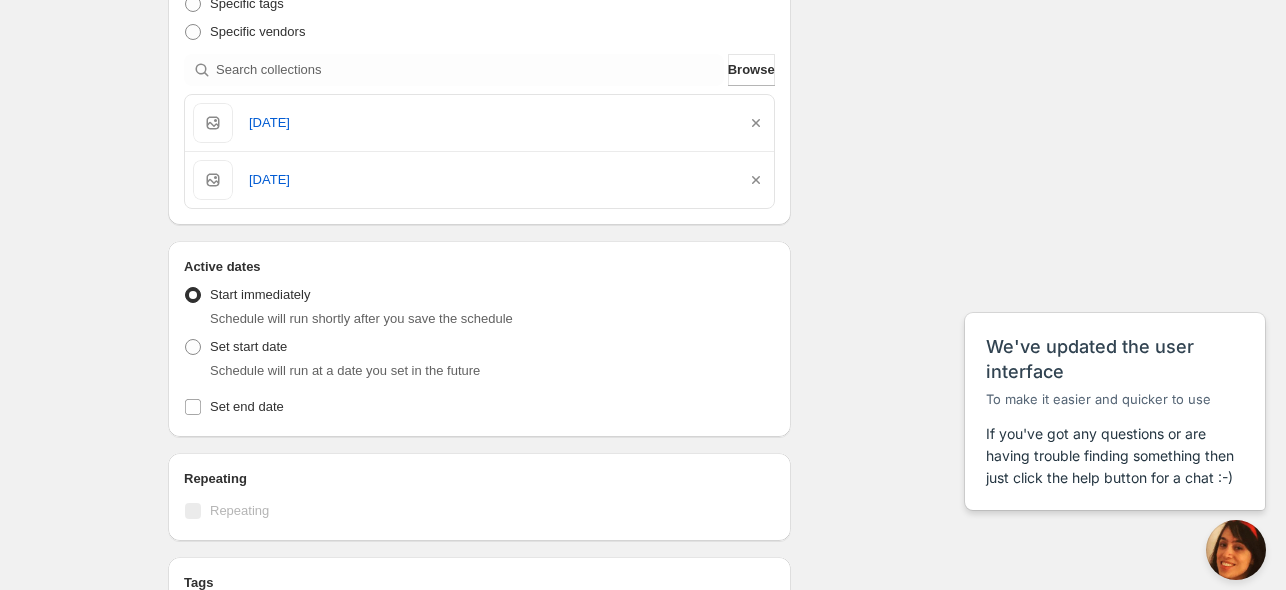 scroll, scrollTop: 500, scrollLeft: 0, axis: vertical 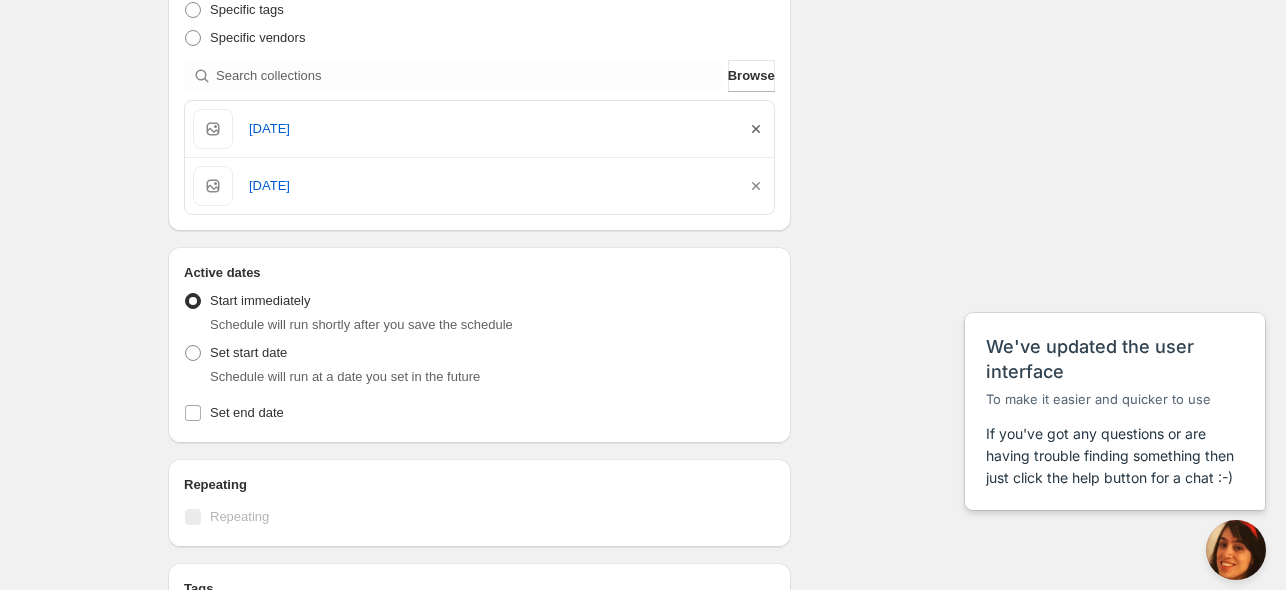 click at bounding box center (756, 129) 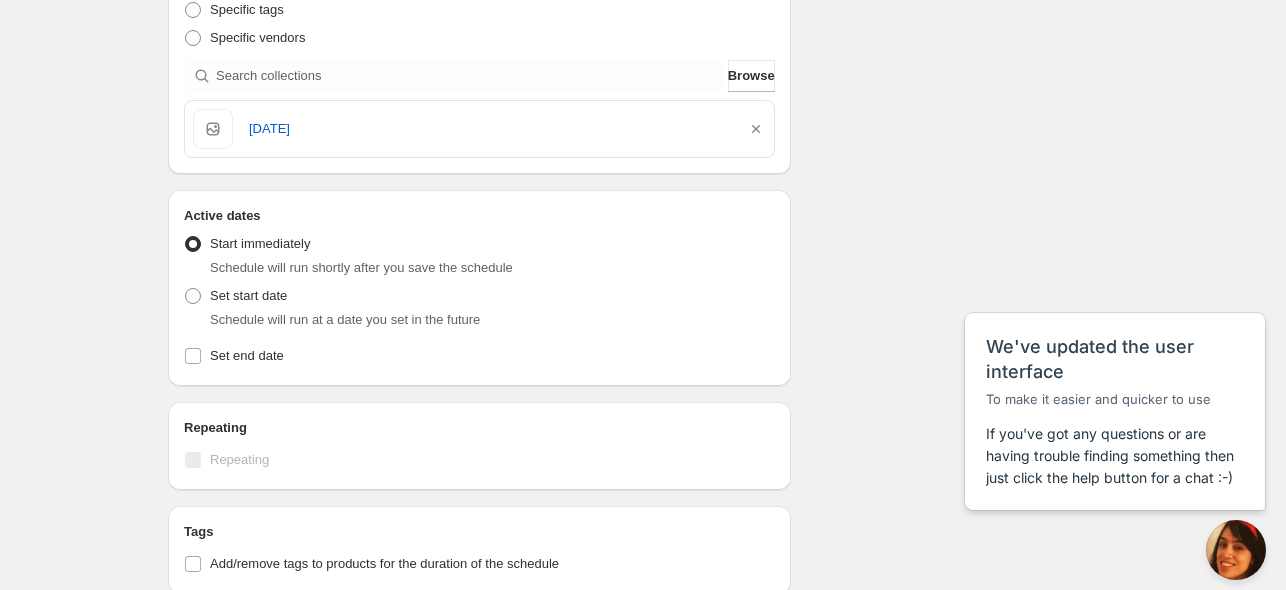 click on "Schedule name [DATE] Publish Your customers won't see this Action Action Publish product(s) Products will be published on the start date Unpublish product(s) Products will be unpublished on the start date Product selection Entity type Specific products Specific collections Specific tags Specific vendors Browse [DATE] Active dates Active Date Type Start immediately Schedule will run shortly after you save the schedule Set start date Schedule will run at a date you set in the future Set end date Repeating Repeating Ok Cancel Every 1 Date range Days Weeks Months Years Days Ends Never On specific date After a number of occurances Tags Add/remove tags to products for the duration of the schedule Countdown timer Show a countdown timer on the product page The countdown timer will show the time remaining until the end of the schedule. Remember to add the Countdown Timer block to your theme and configure it to your liking. Open theme editor Anything else? Sales channel Ignore products with status Summary Type" at bounding box center (635, 305) 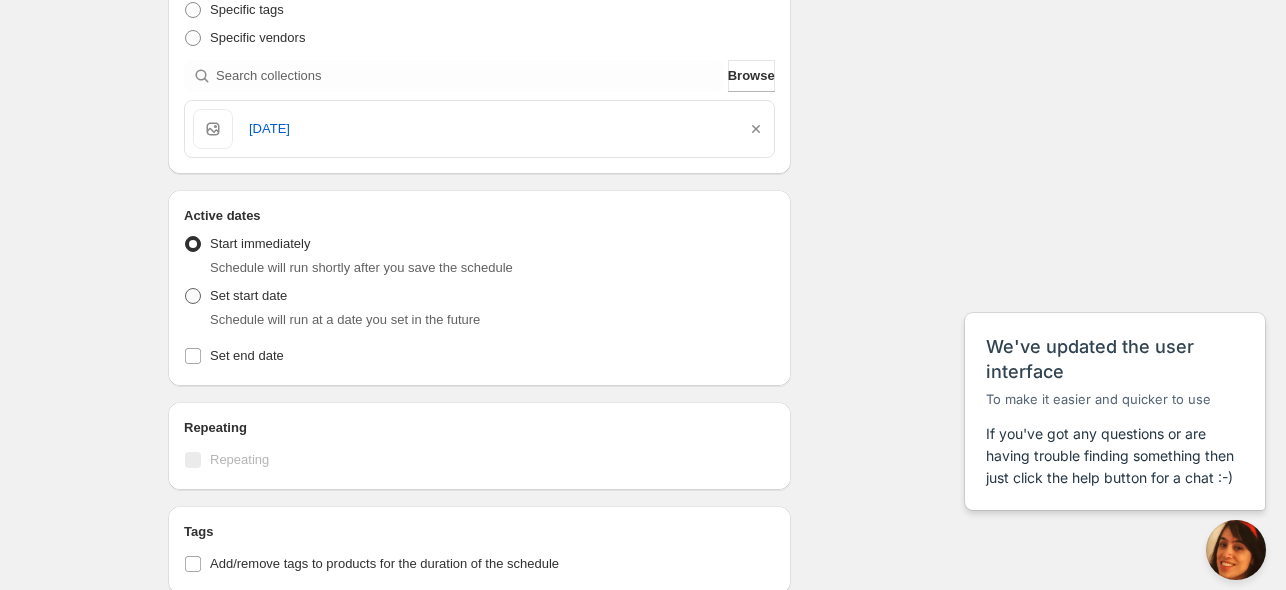 click on "Set start date" at bounding box center (235, 296) 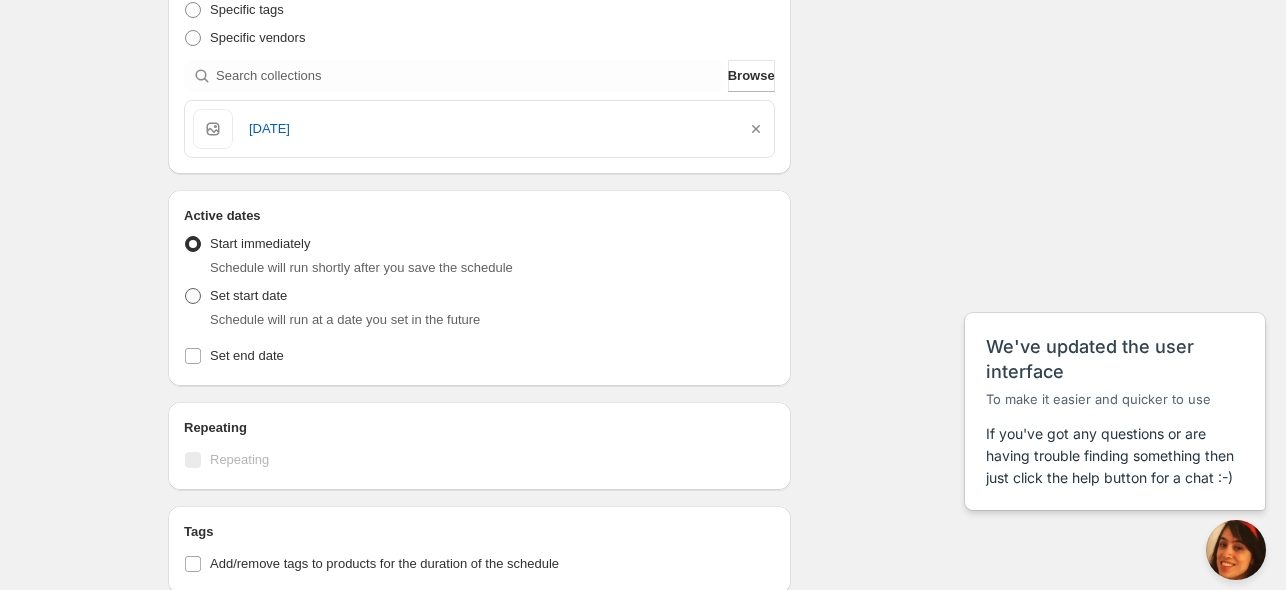 radio on "true" 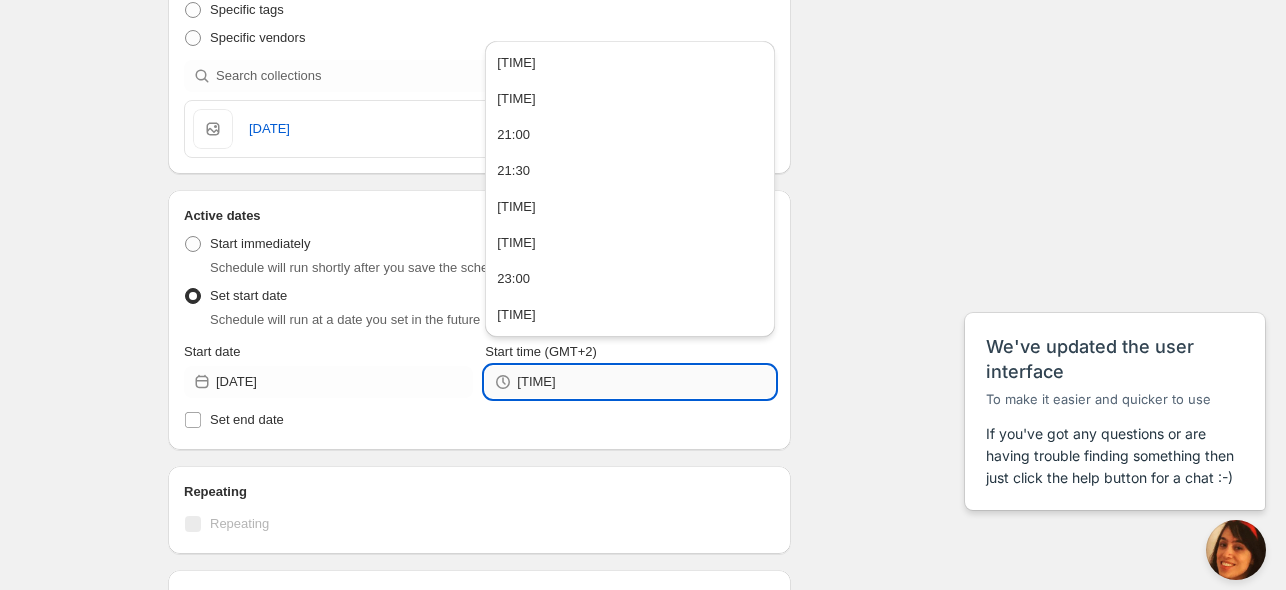 click on "[TIME]" at bounding box center [645, 382] 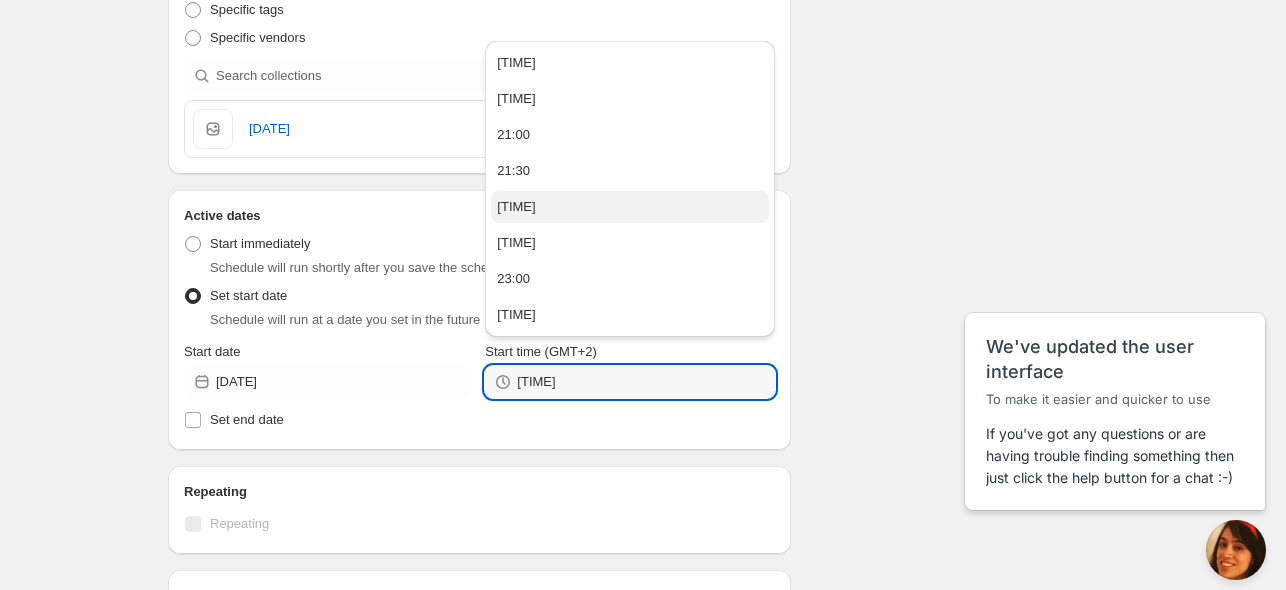click on "[TIME]" at bounding box center (629, 207) 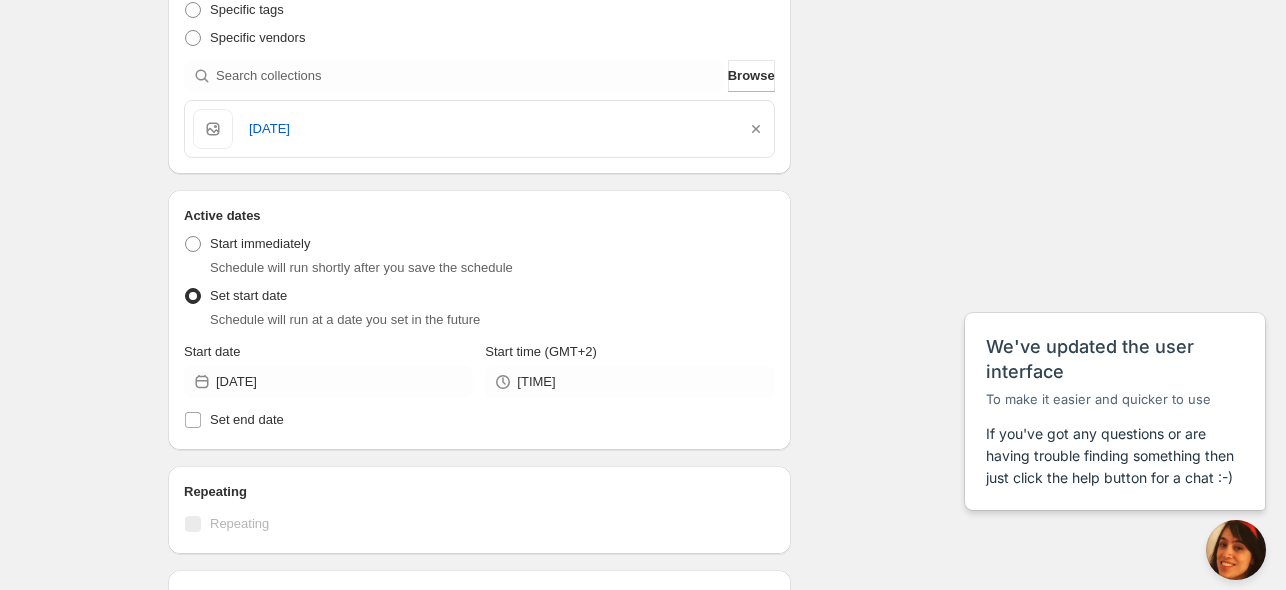 click on "Schedule name [DATE] Publish Your customers won't see this Action Action Publish product(s) Products will be published on the start date Unpublish product(s) Products will be unpublished on the start date Product selection Entity type Specific products Specific collections Specific tags Specific vendors Browse [DATE] Active dates Active Date Type Start immediately Schedule will run shortly after you save the schedule Set start date Schedule will run at a date you set in the future Start date [DATE] Start time (GMT+2) 22:00 Set end date Repeating Repeating Ok Cancel Every 1 Date range Days Weeks Months Years Days Ends Never On specific date After a number of occurances Tags Add/remove tags to products for the duration of the schedule Countdown timer Show a countdown timer on the product page Open theme editor Anything else? Summary" at bounding box center [635, 337] 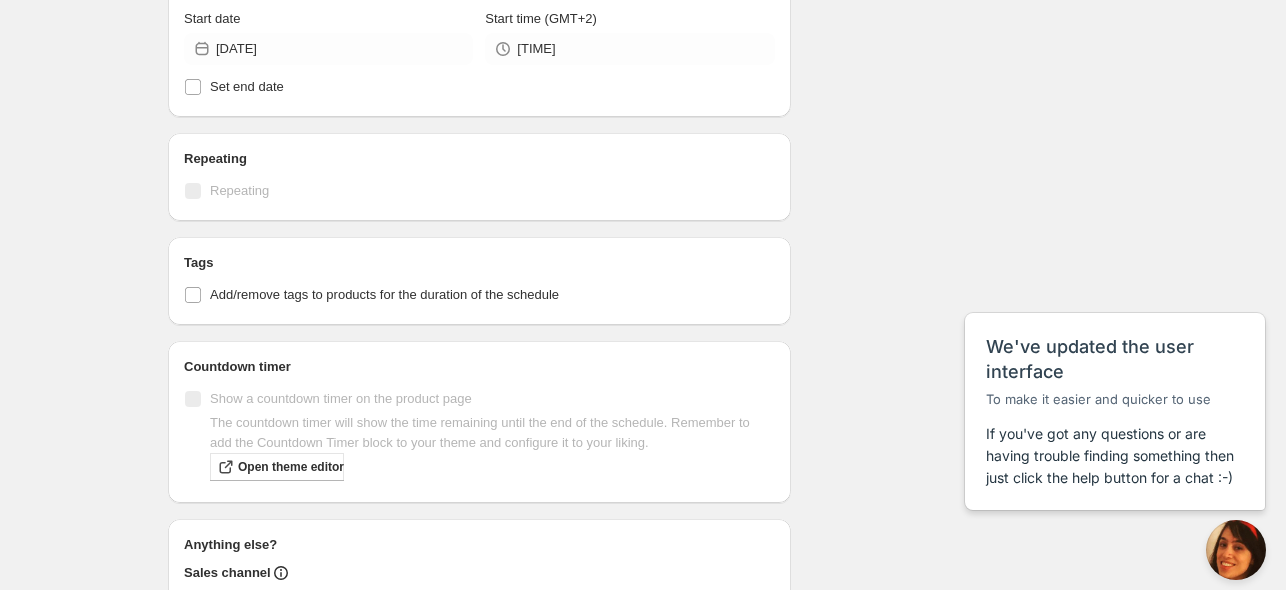 scroll, scrollTop: 1061, scrollLeft: 0, axis: vertical 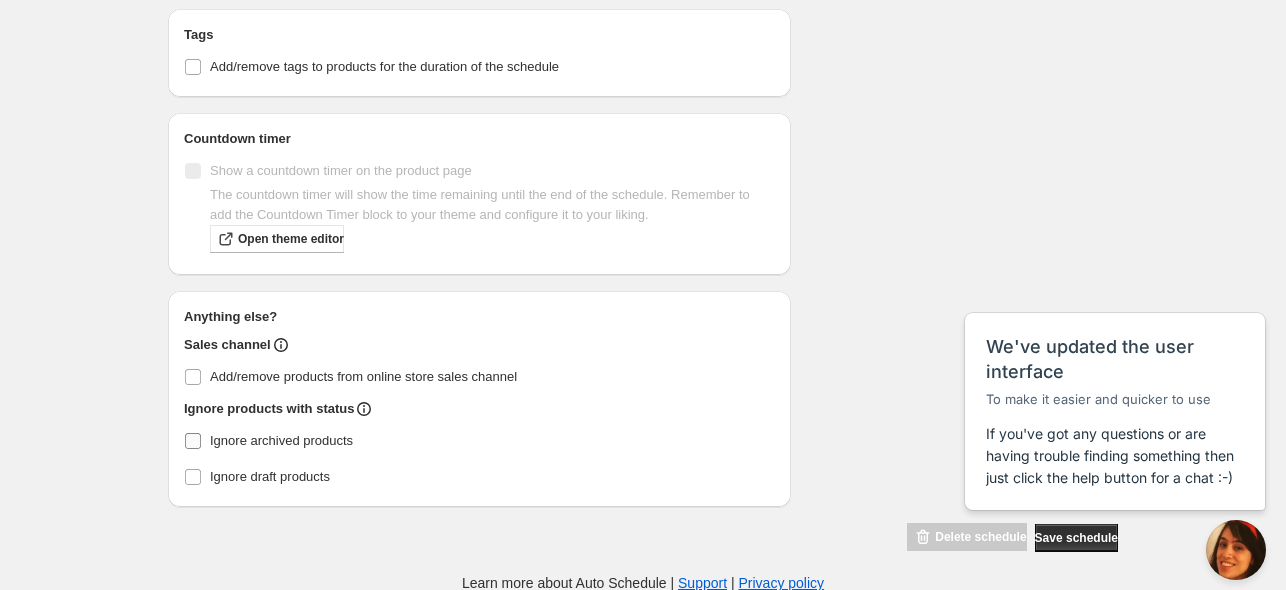 click on "Ignore archived products" at bounding box center (479, 441) 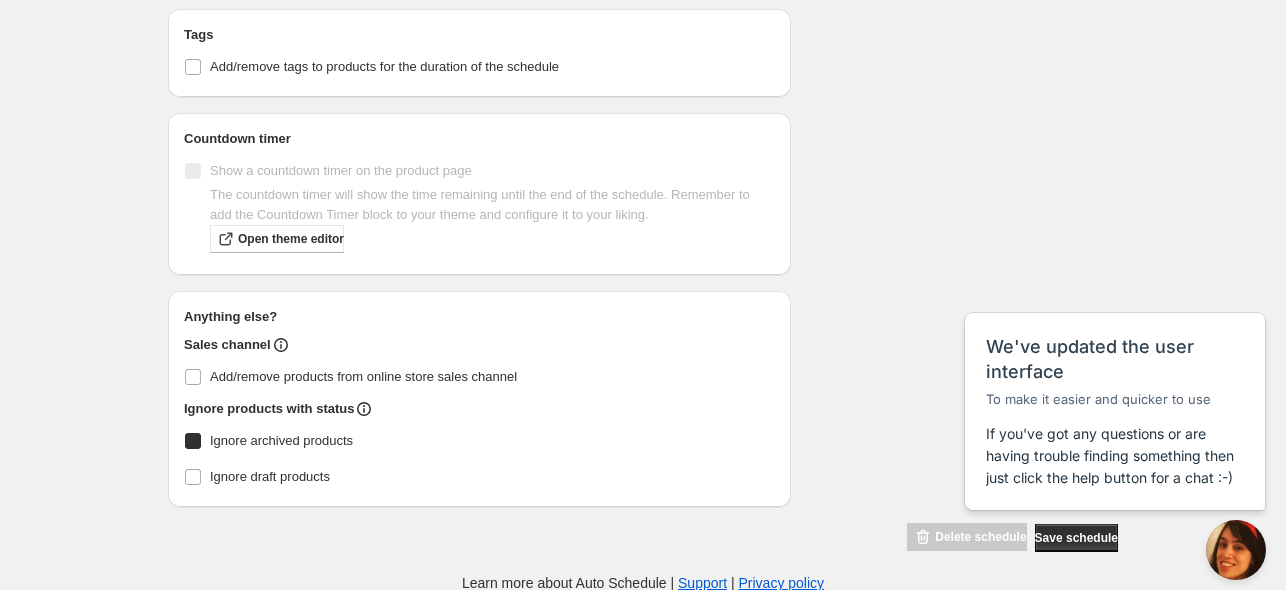 checkbox on "true" 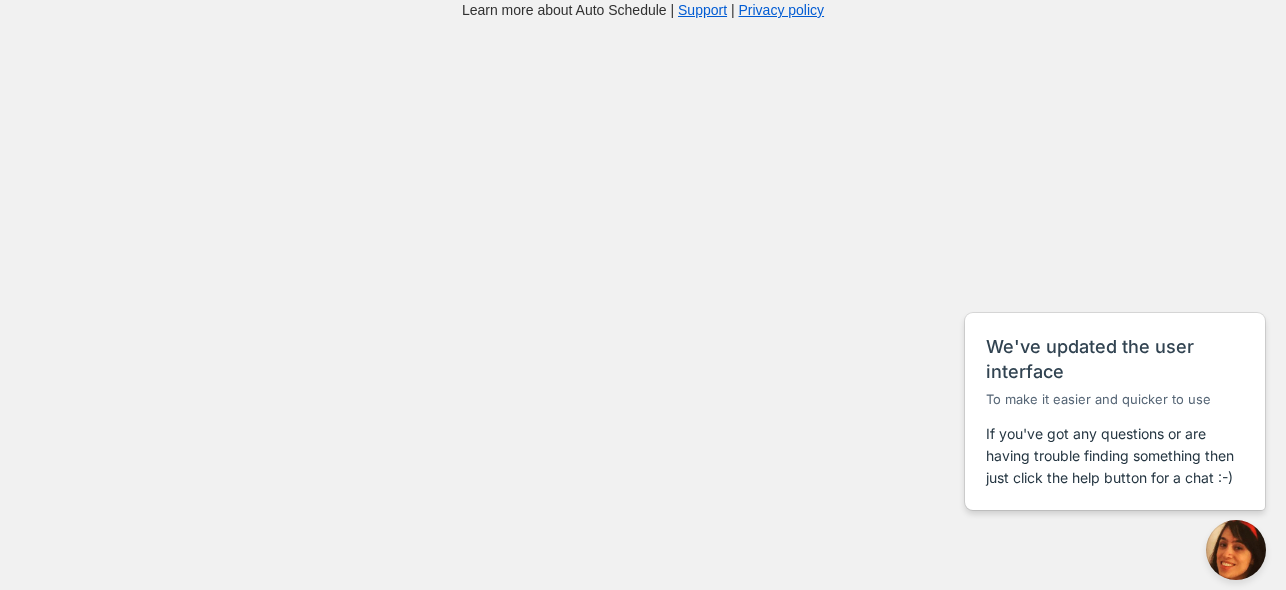 scroll, scrollTop: 0, scrollLeft: 0, axis: both 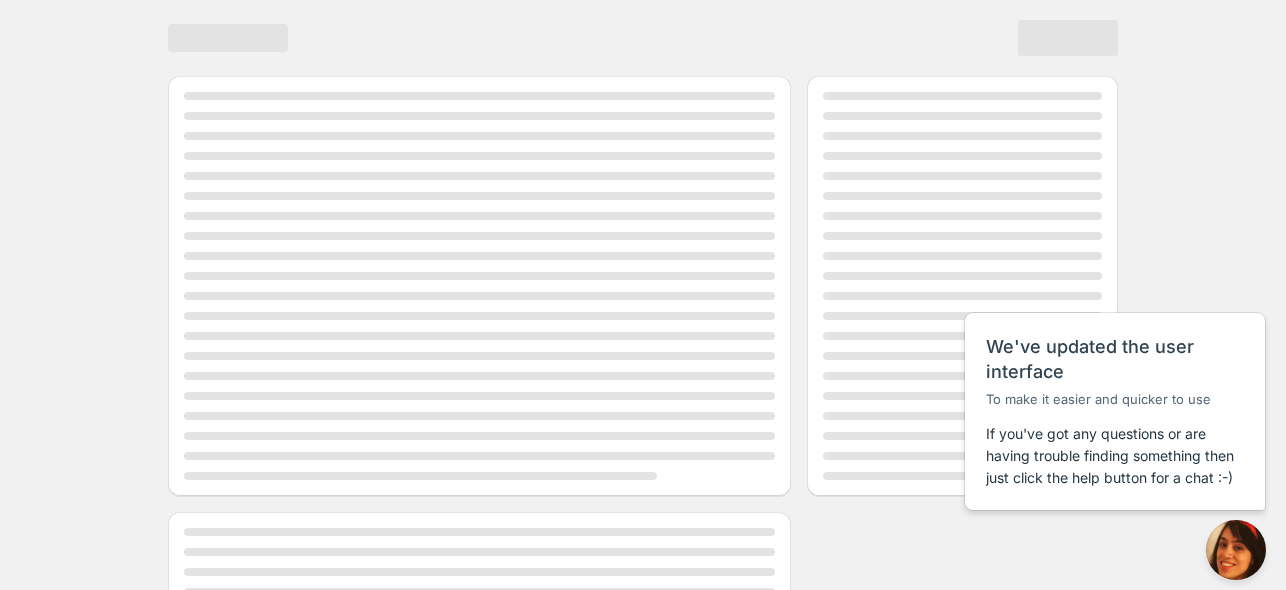 click at bounding box center (479, 286) 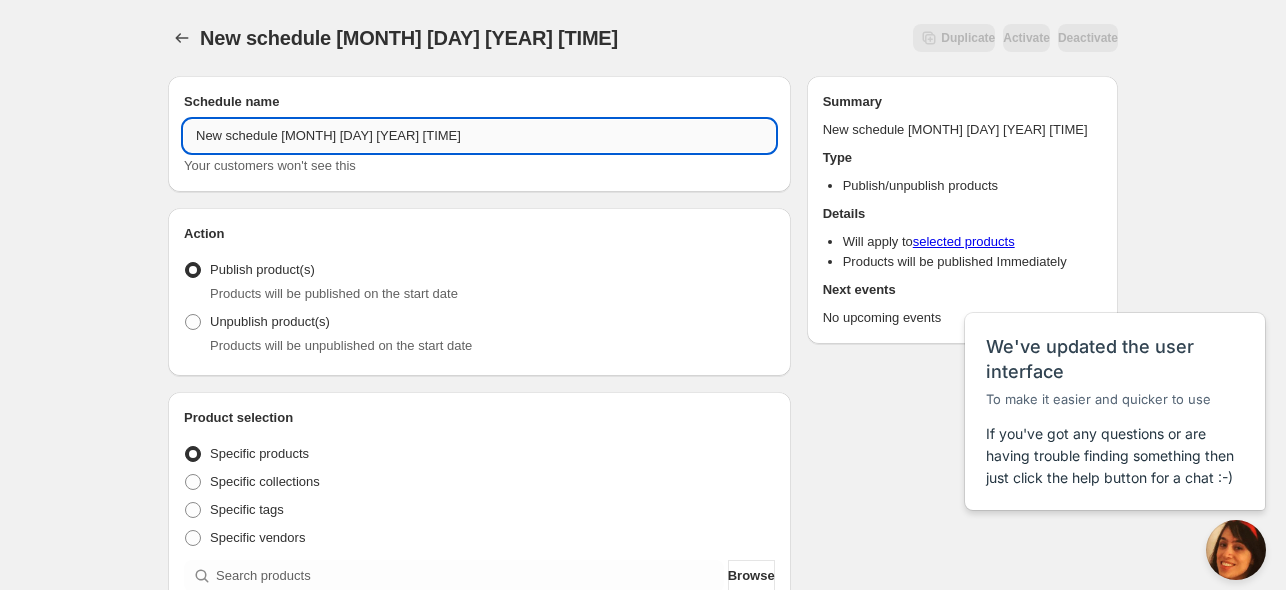 click on "New schedule [MONTH] [DAY] [YEAR] [TIME]" at bounding box center [479, 136] 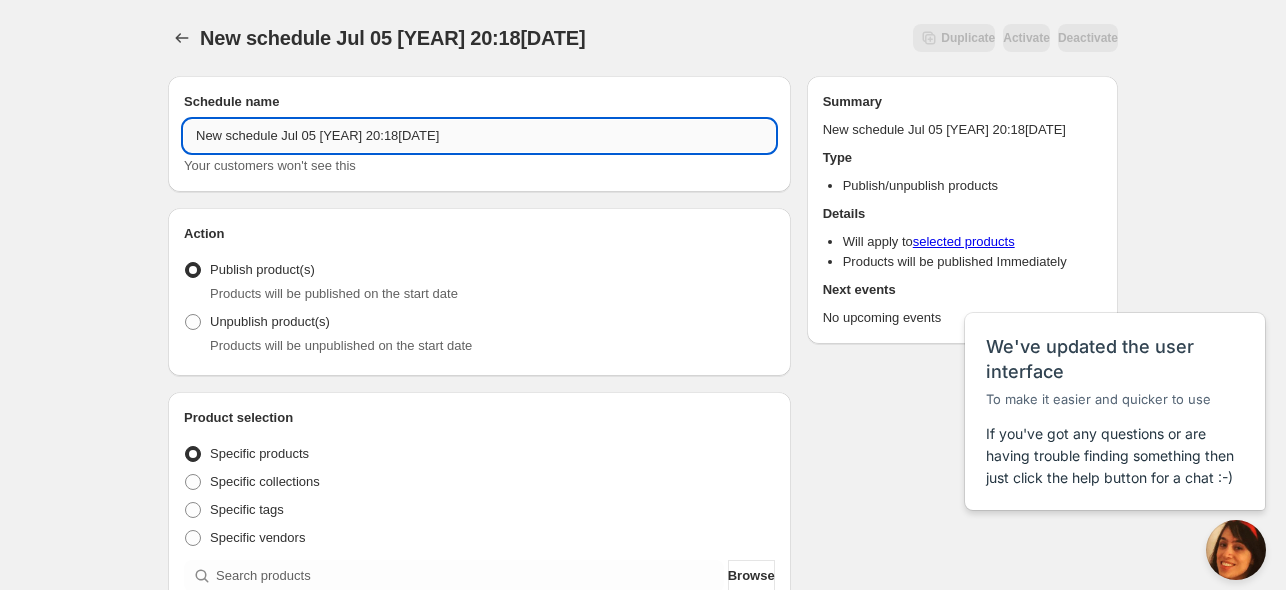 paste 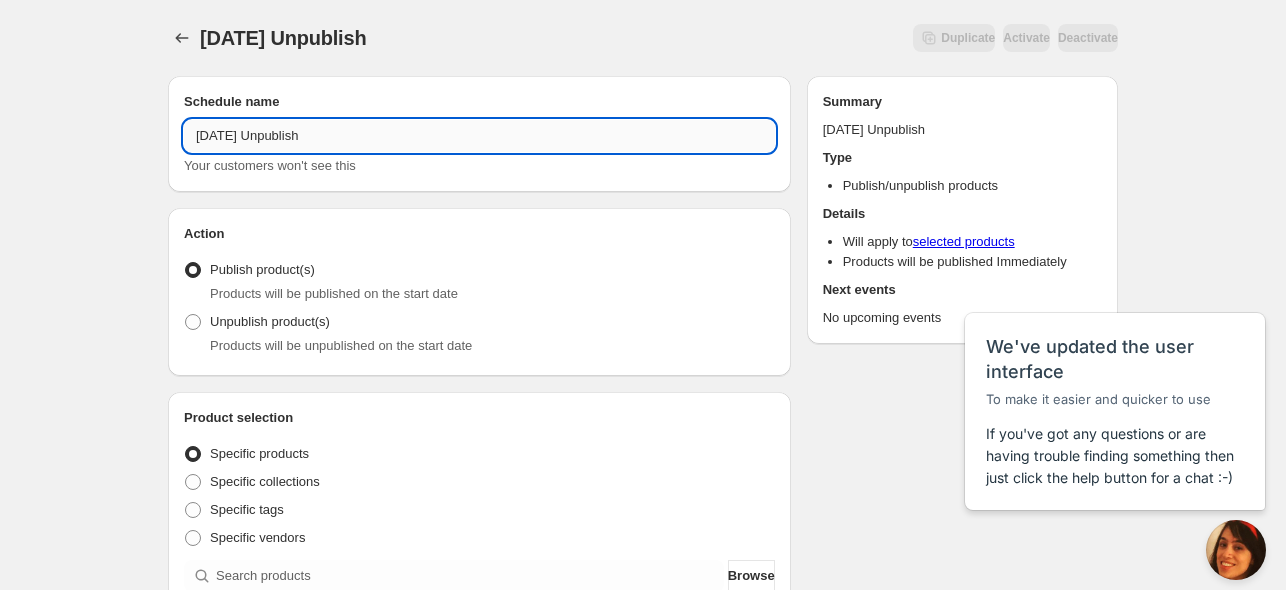 scroll, scrollTop: 333, scrollLeft: 0, axis: vertical 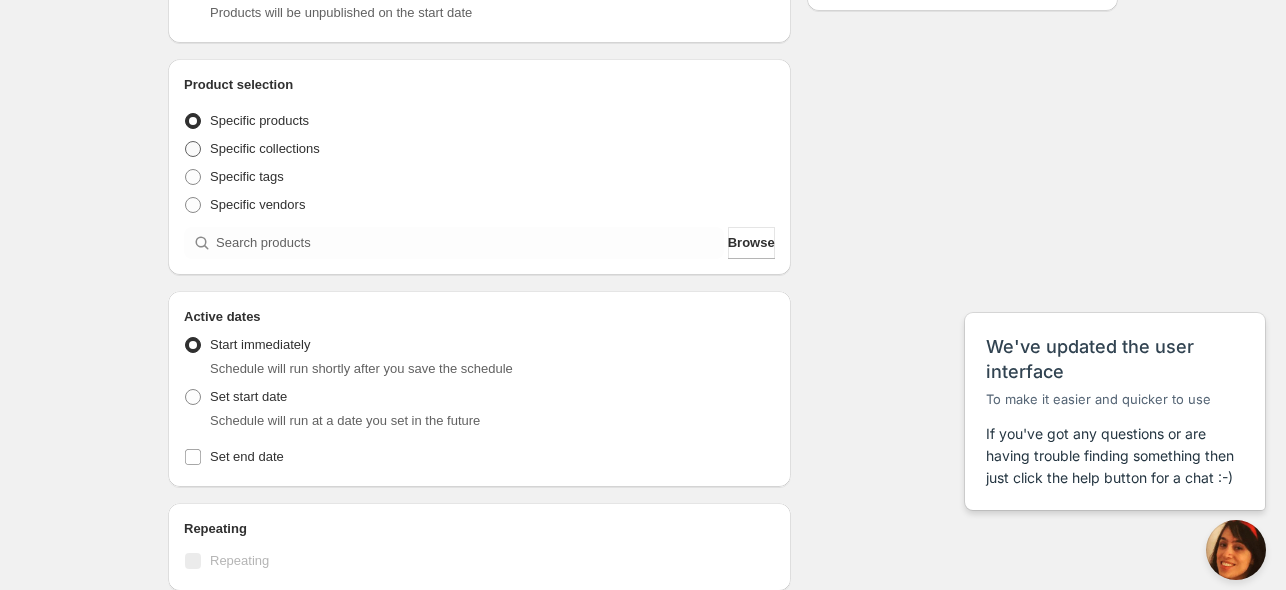type on "[DATE] Unpublish" 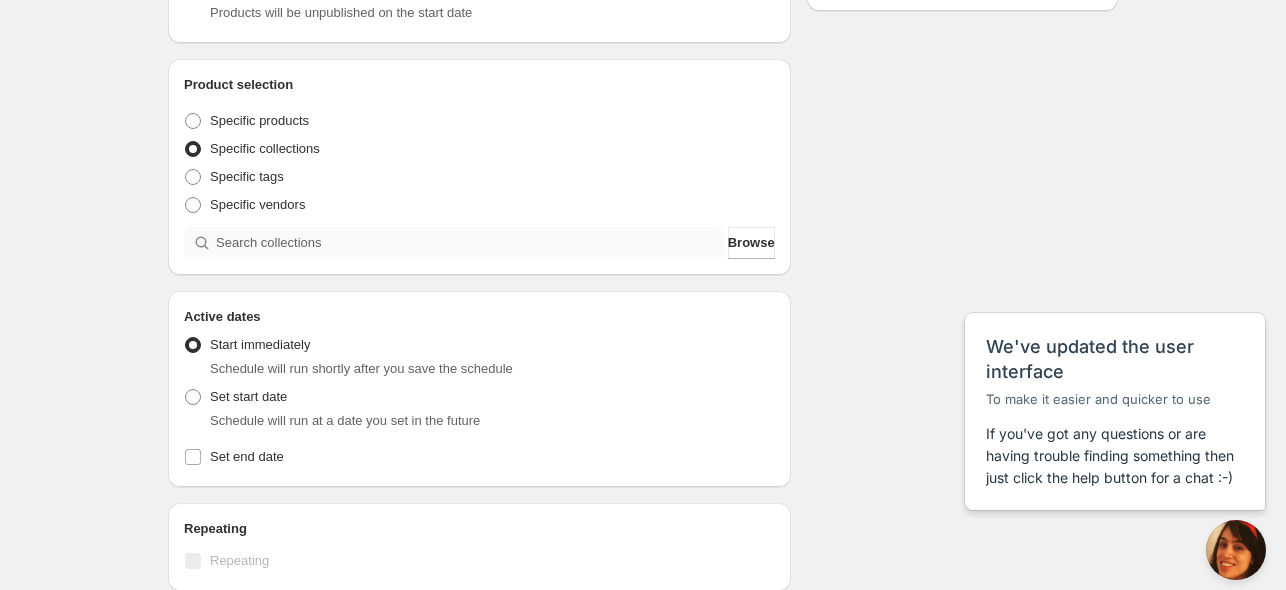 scroll, scrollTop: 166, scrollLeft: 0, axis: vertical 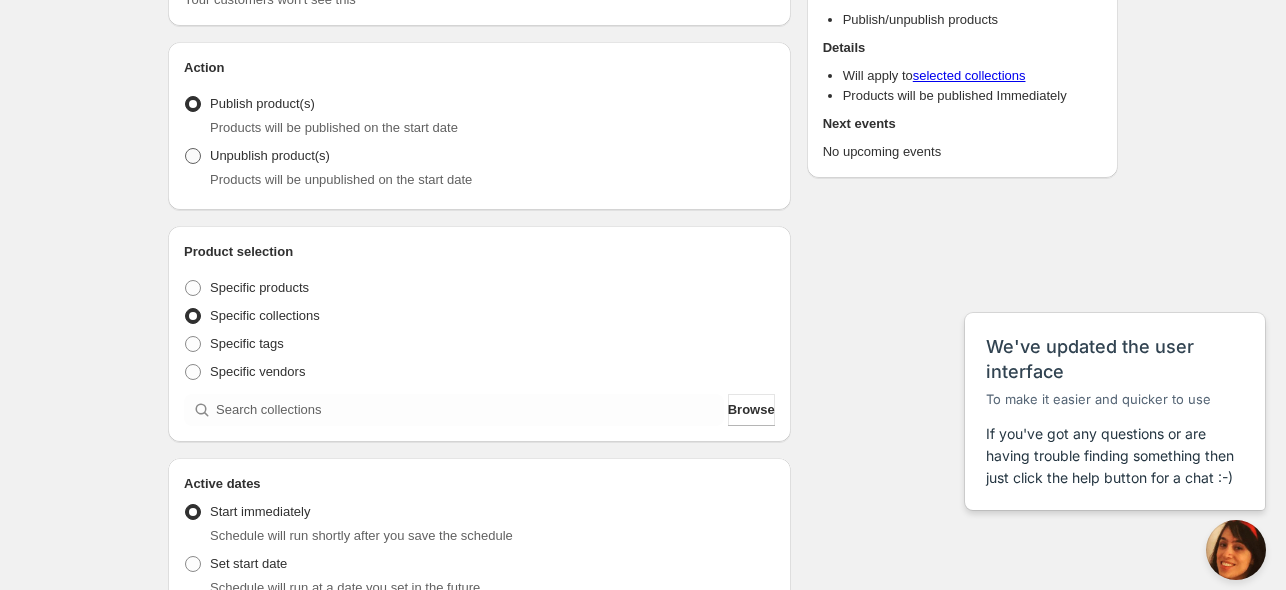click on "Unpublish product(s)" at bounding box center (270, 155) 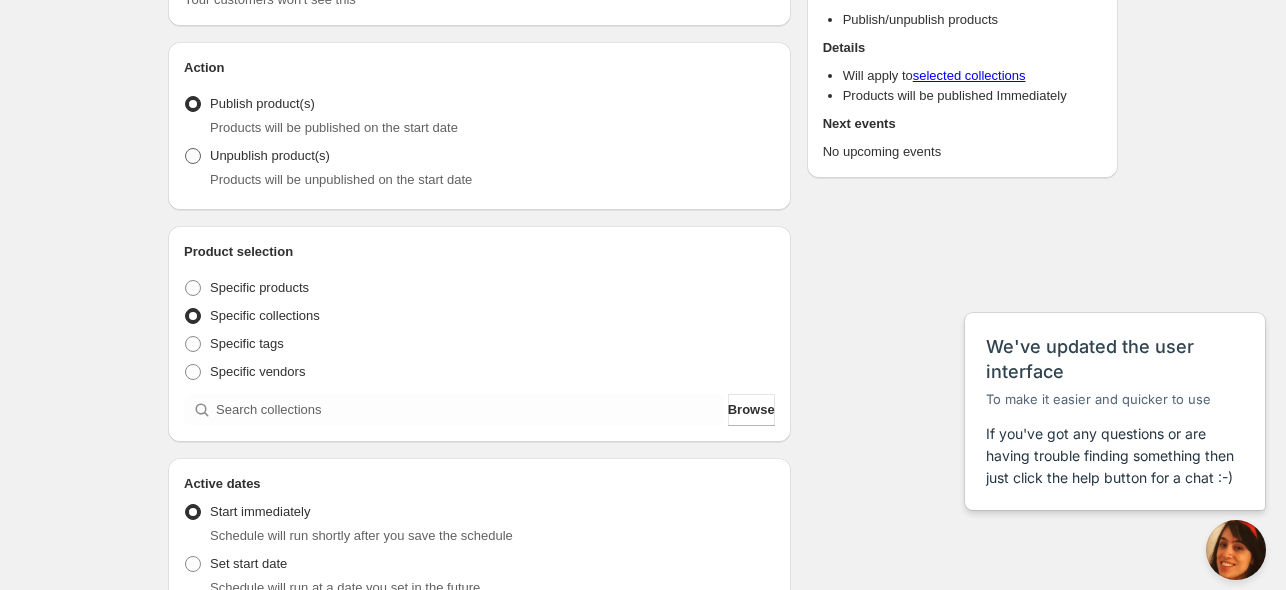 radio on "true" 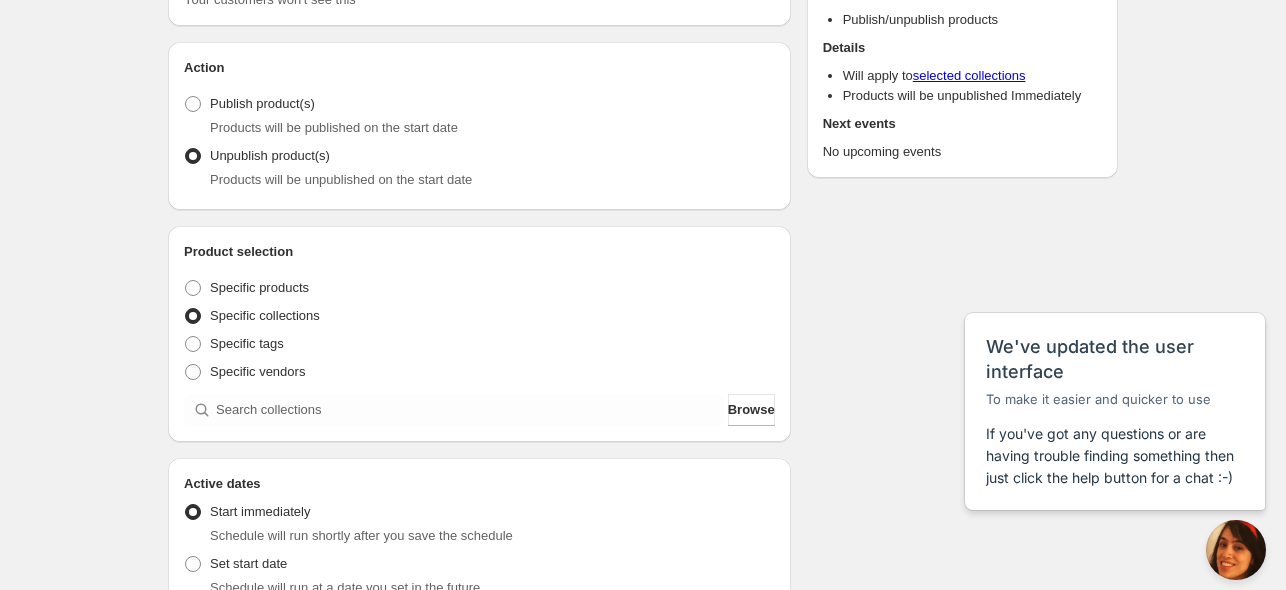 scroll, scrollTop: 333, scrollLeft: 0, axis: vertical 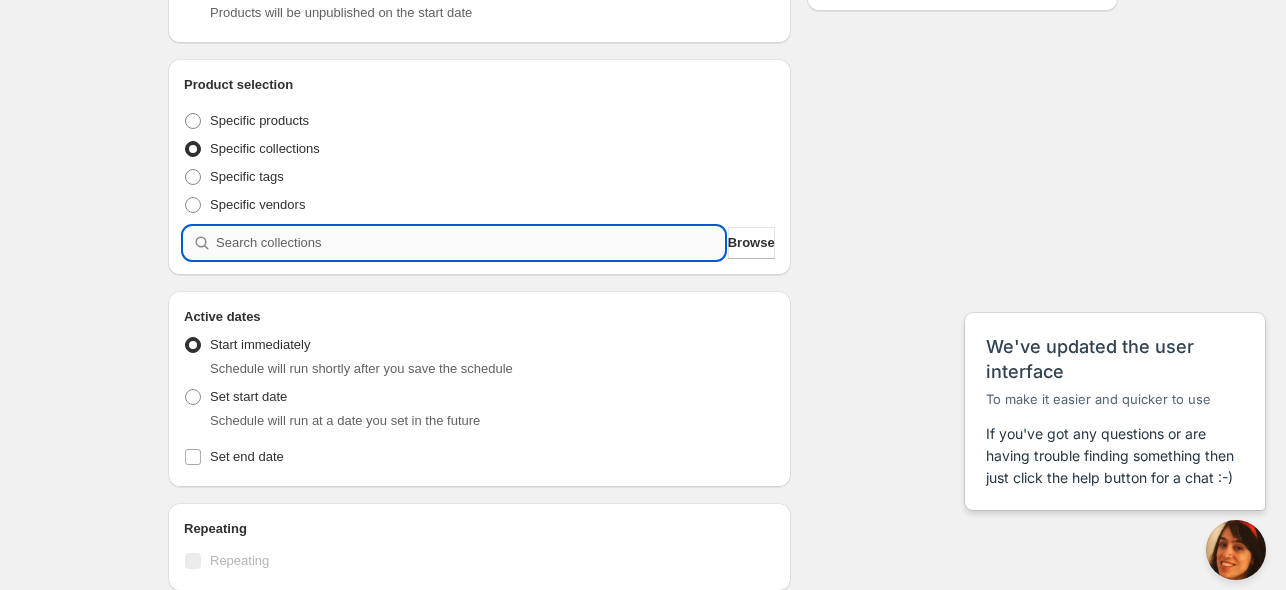 click at bounding box center (470, 243) 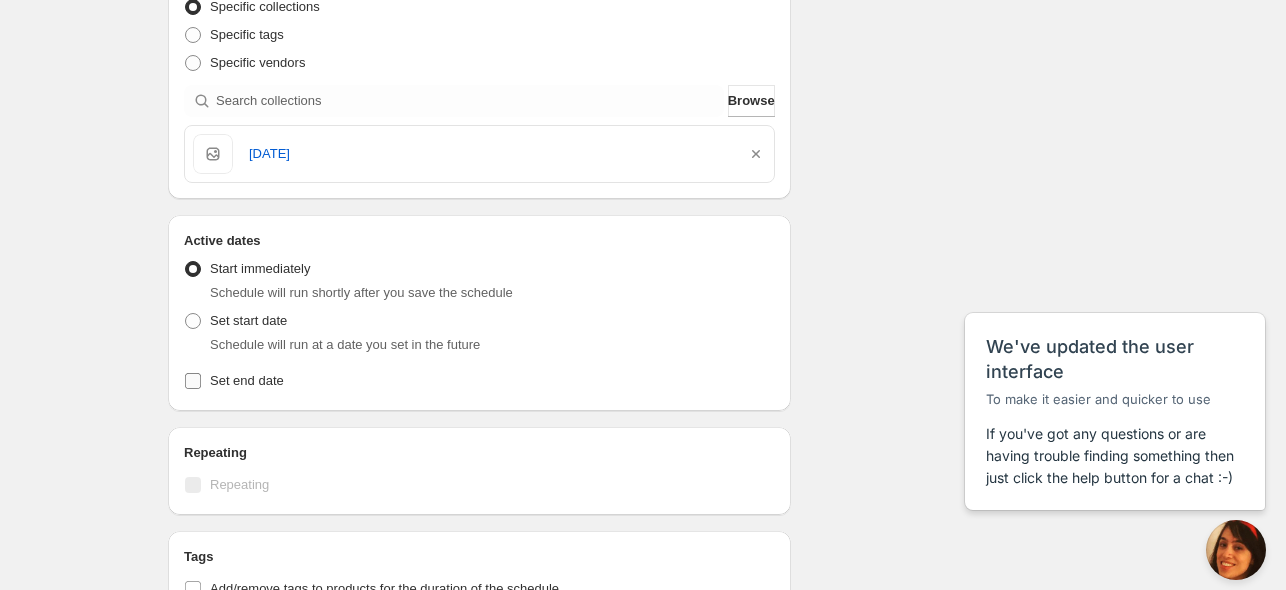 scroll, scrollTop: 500, scrollLeft: 0, axis: vertical 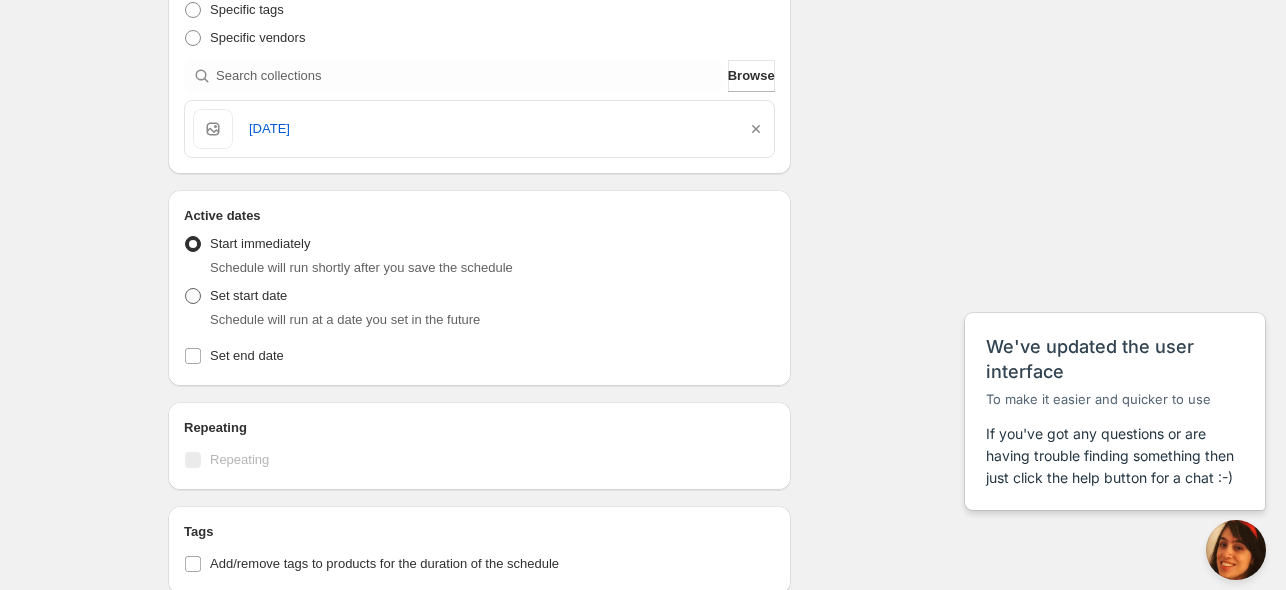 click on "Set start date" at bounding box center (248, 295) 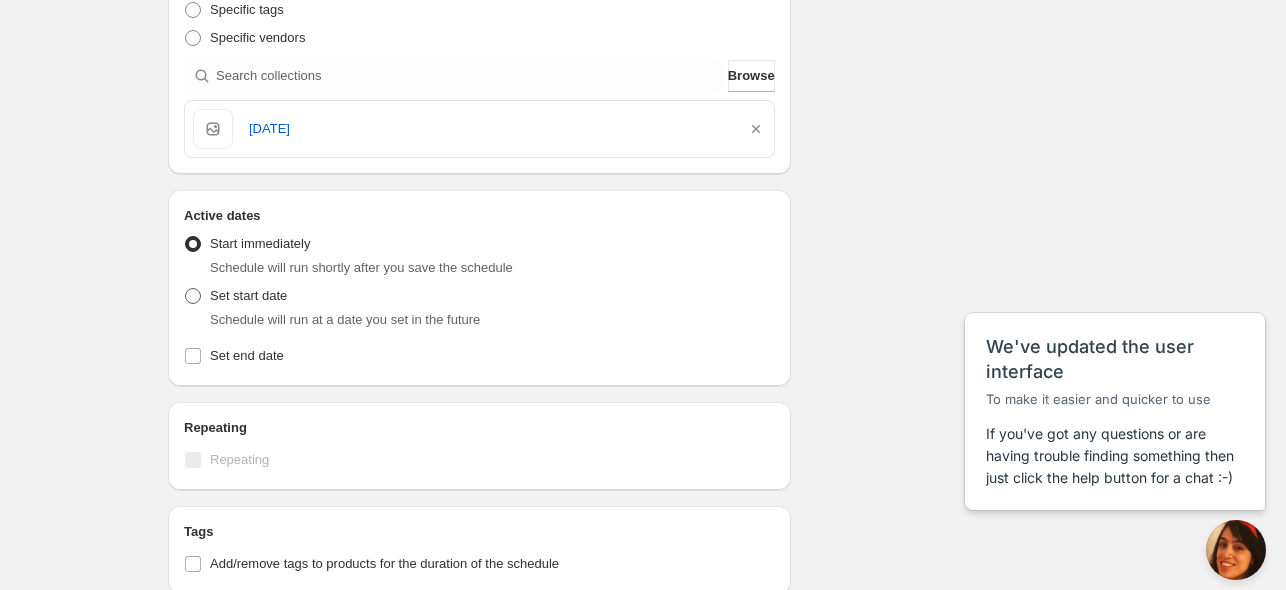 radio on "true" 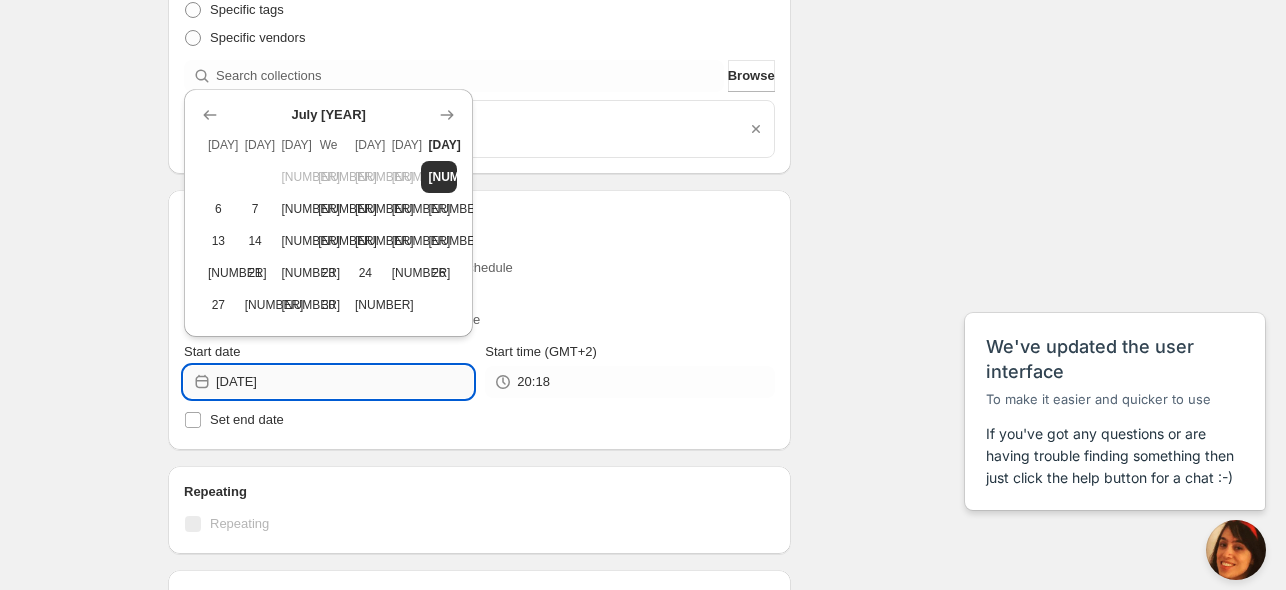 click on "[DATE]" at bounding box center [344, 382] 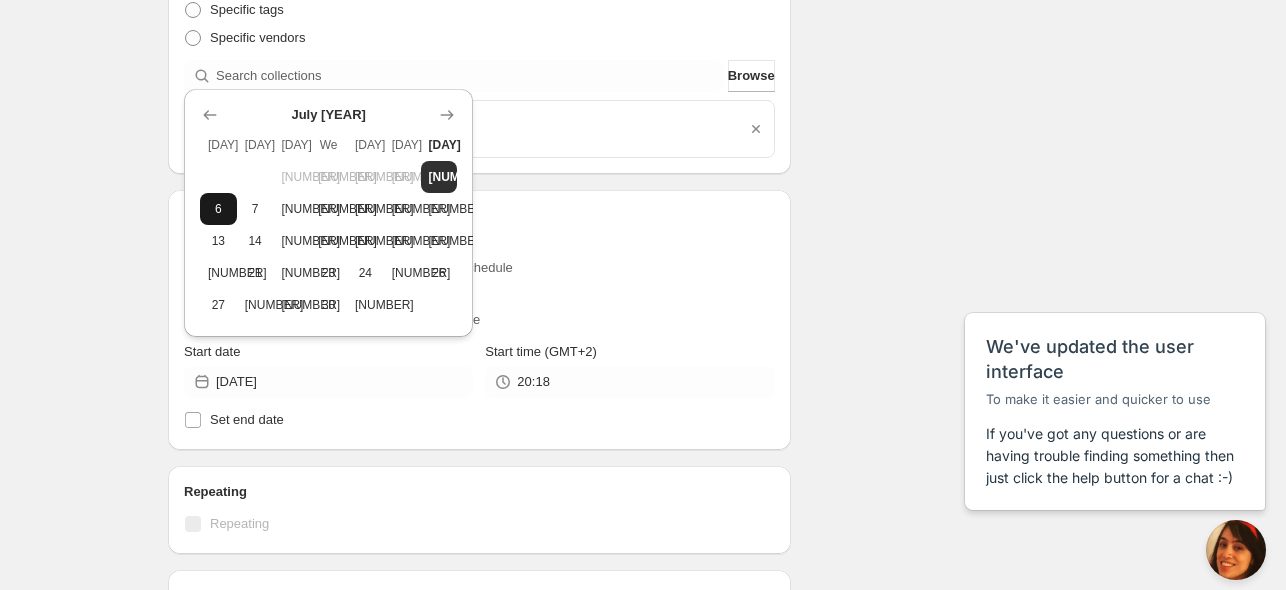 click on "6" at bounding box center (218, 209) 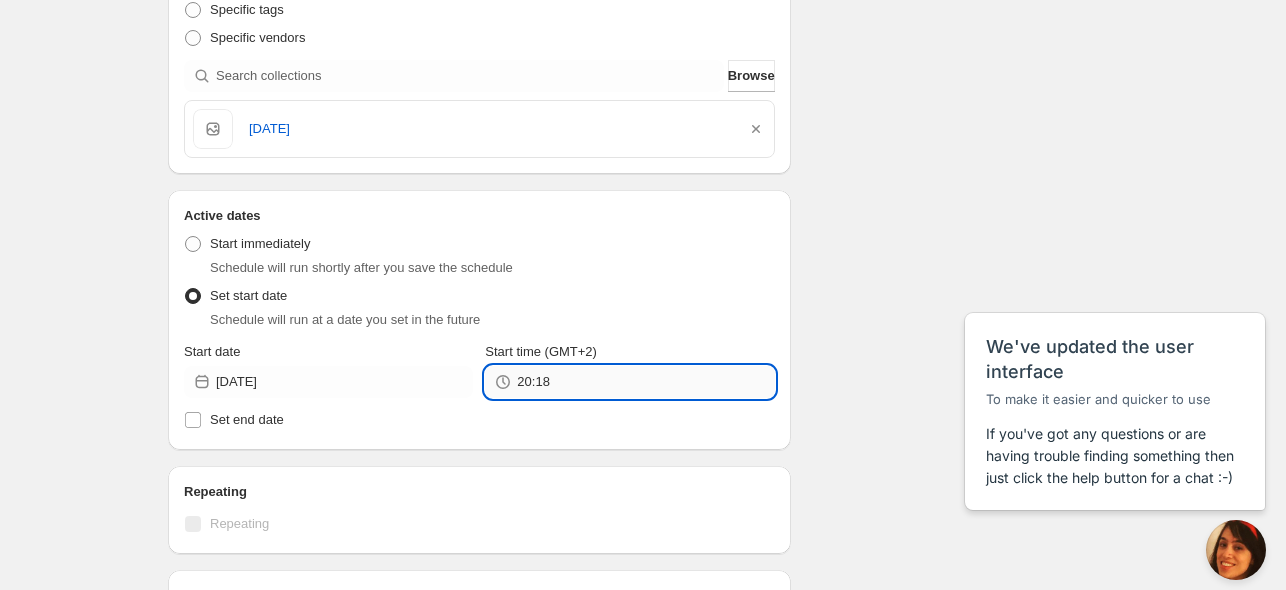 click on "20:18" at bounding box center [645, 382] 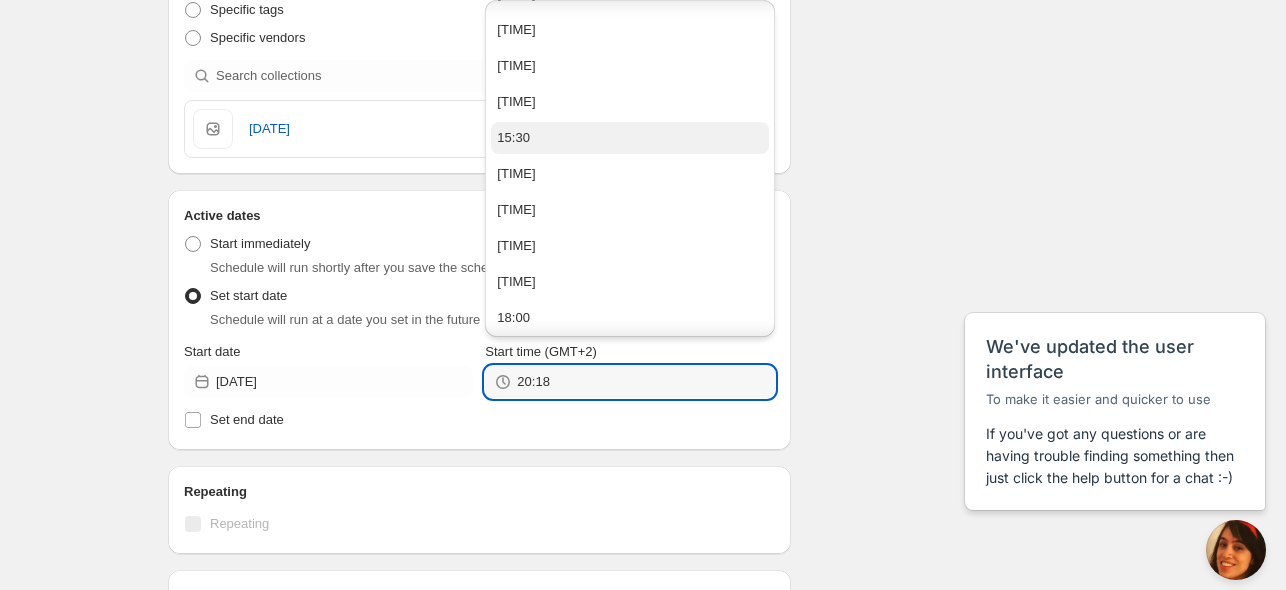scroll, scrollTop: 1399, scrollLeft: 0, axis: vertical 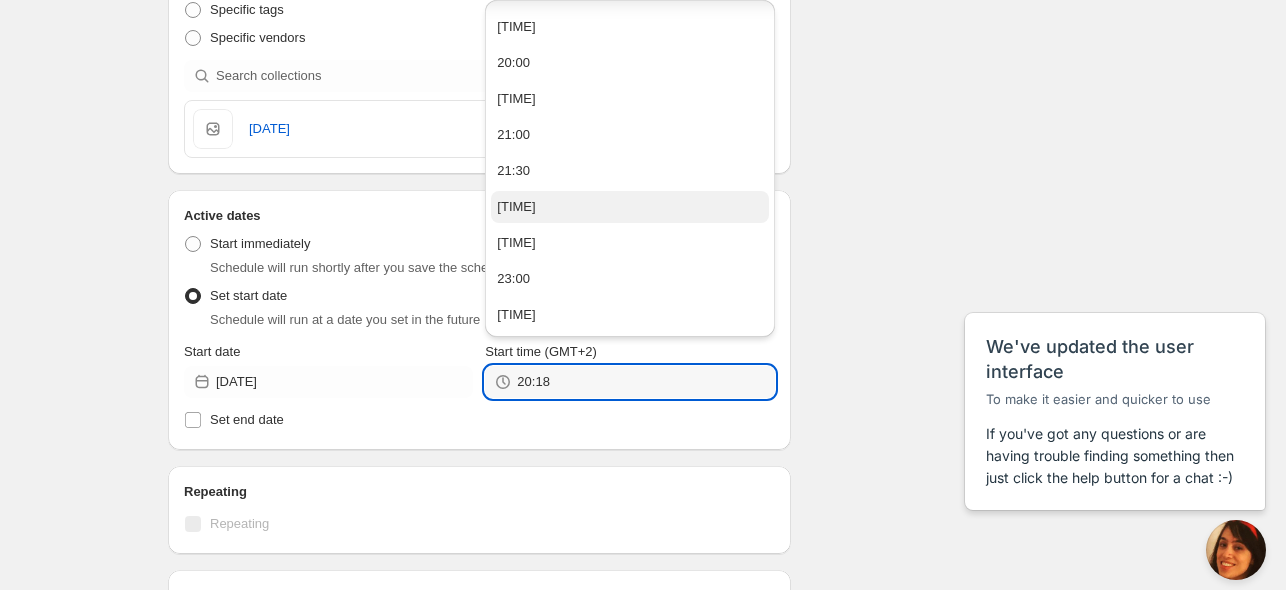 click on "[TIME]" at bounding box center [629, 207] 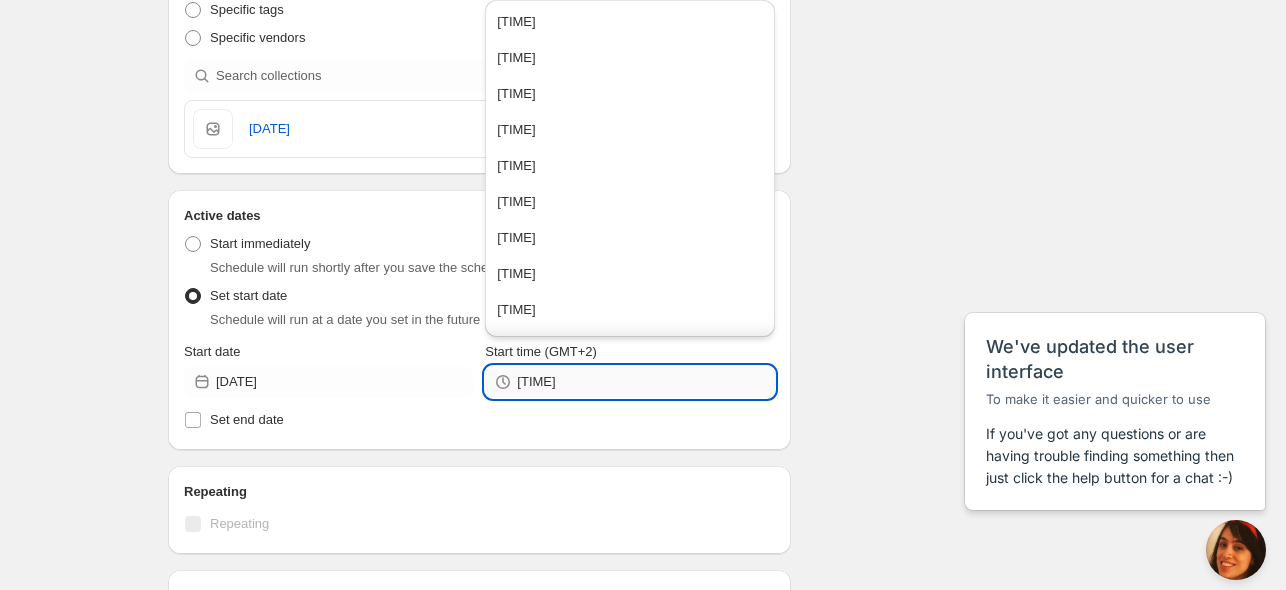 click on "[TIME]" at bounding box center [645, 382] 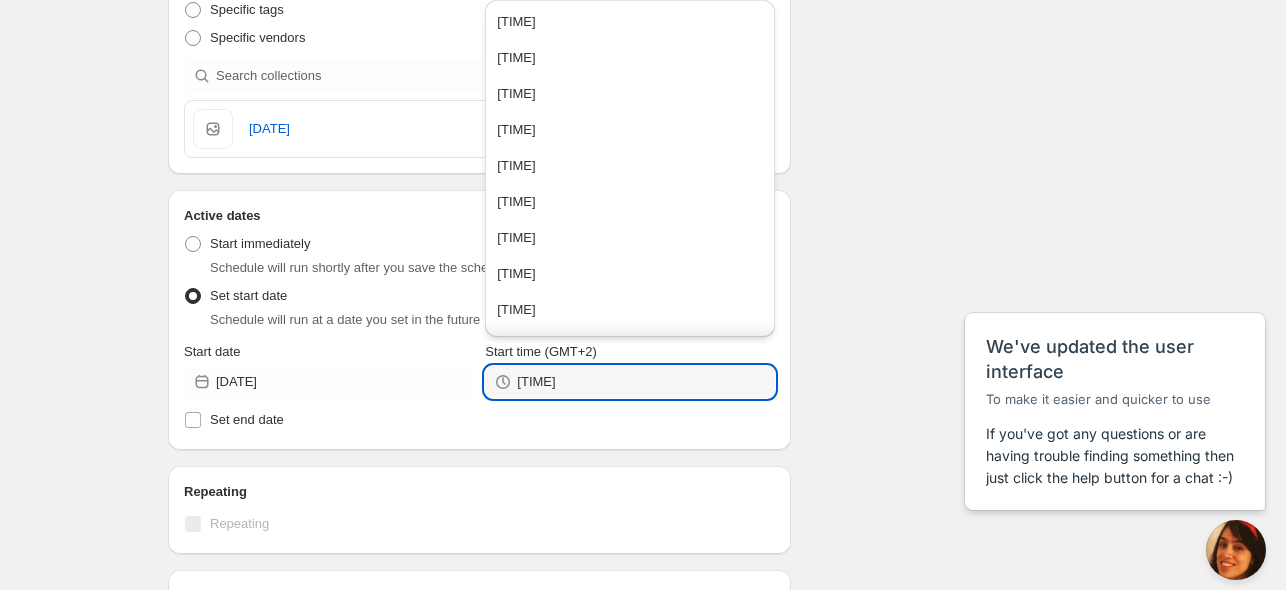 type on "[TIME]" 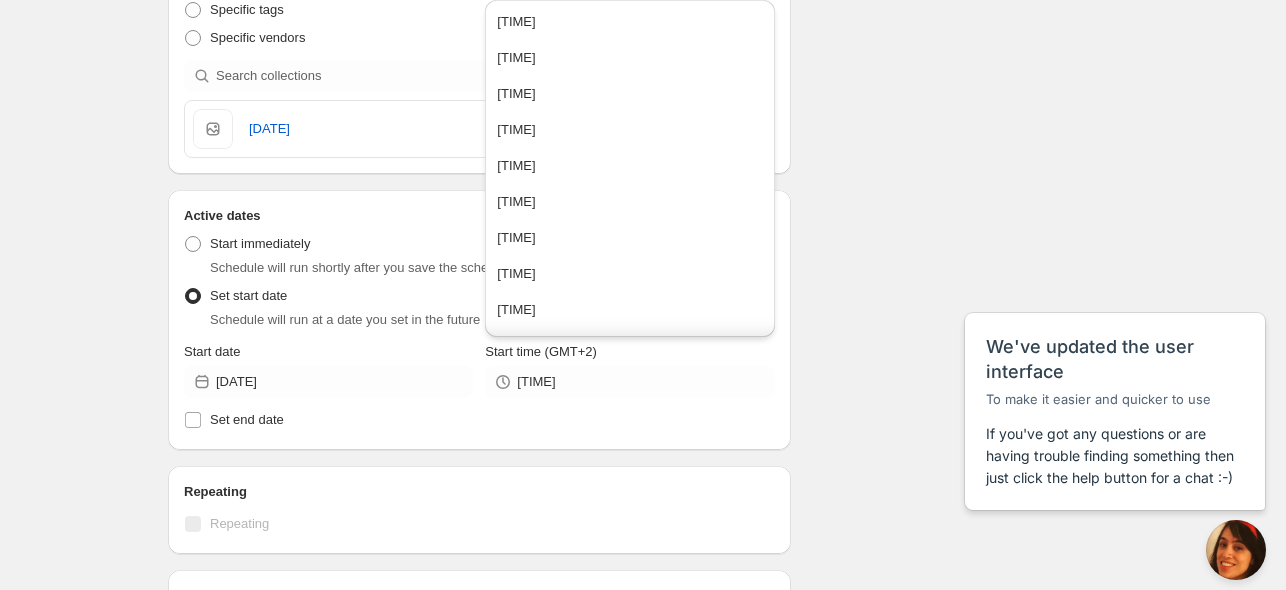 click on "Schedule name [DATE] Unpublish Your customers won't see this Action Action Publish product(s) Products will be published on the start date Unpublish product(s) Products will be unpublished on the start date Product selection Entity type Specific products Specific collections Specific tags Specific vendors Browse [DATE] Active dates Active Date Type Start immediately Schedule will run shortly after you save the schedule Set start date Schedule will run at a date you set in the future Start date [DATE] Start time (GMT+2) 22:10 Set end date Repeating Repeating Ok Cancel Every 1 Date range Days Weeks Months Years Days Ends Never On specific date After a number of occurances Tags Add/remove tags to products for the duration of the schedule Countdown timer Show a countdown timer on the product page The countdown timer will show the time remaining until the end of the schedule. Remember to add the Countdown Timer block to your theme and configure it to your liking. Open theme editor Anything else? Type" at bounding box center [635, 335] 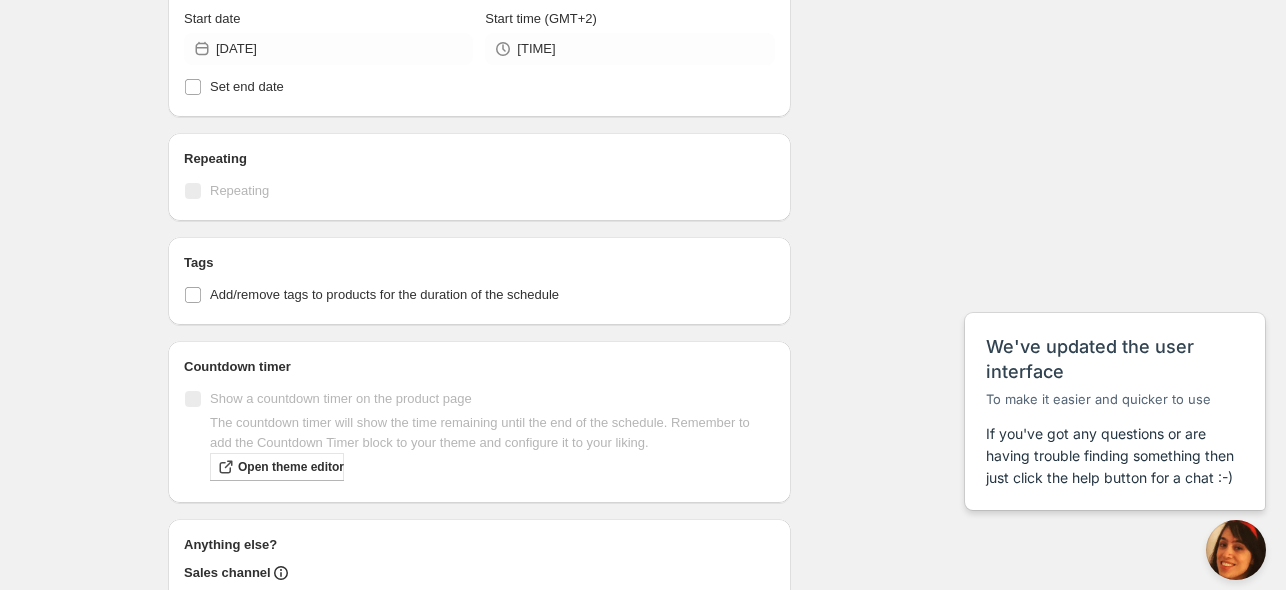 scroll, scrollTop: 1057, scrollLeft: 0, axis: vertical 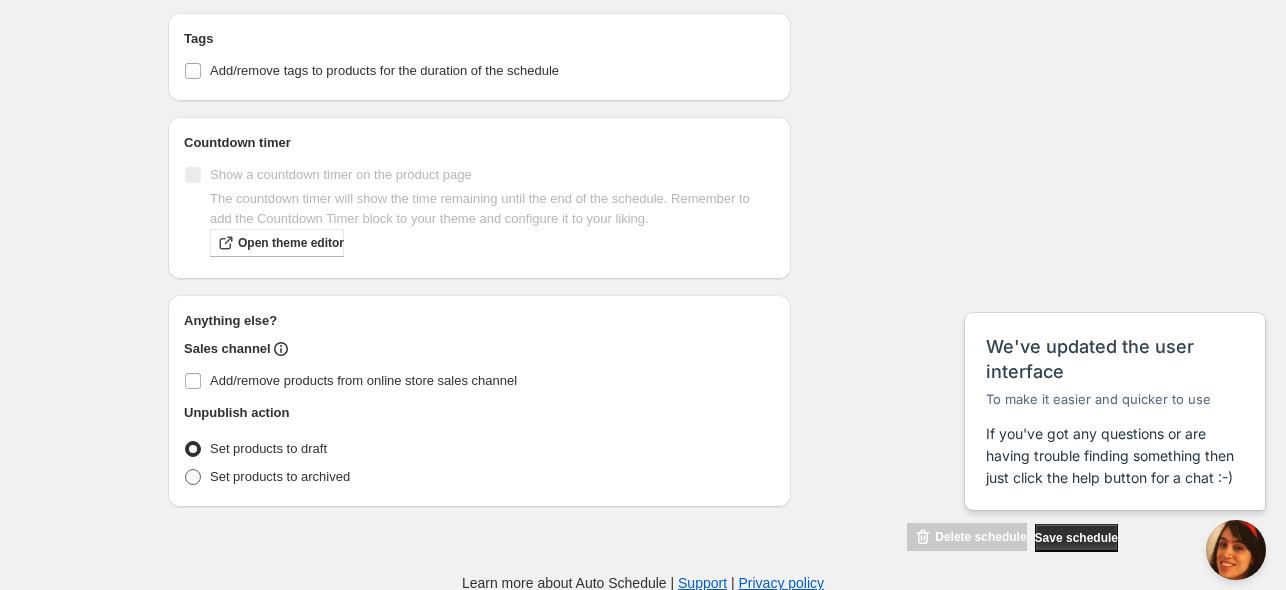 click on "Set products to archived" at bounding box center (280, 476) 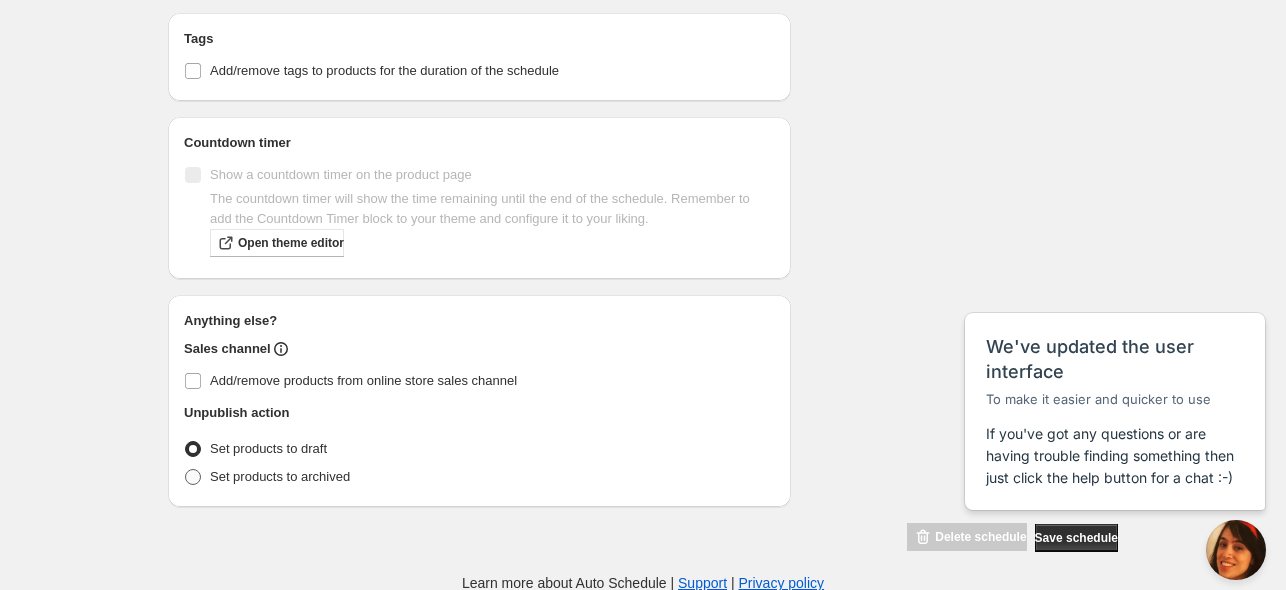 radio on "true" 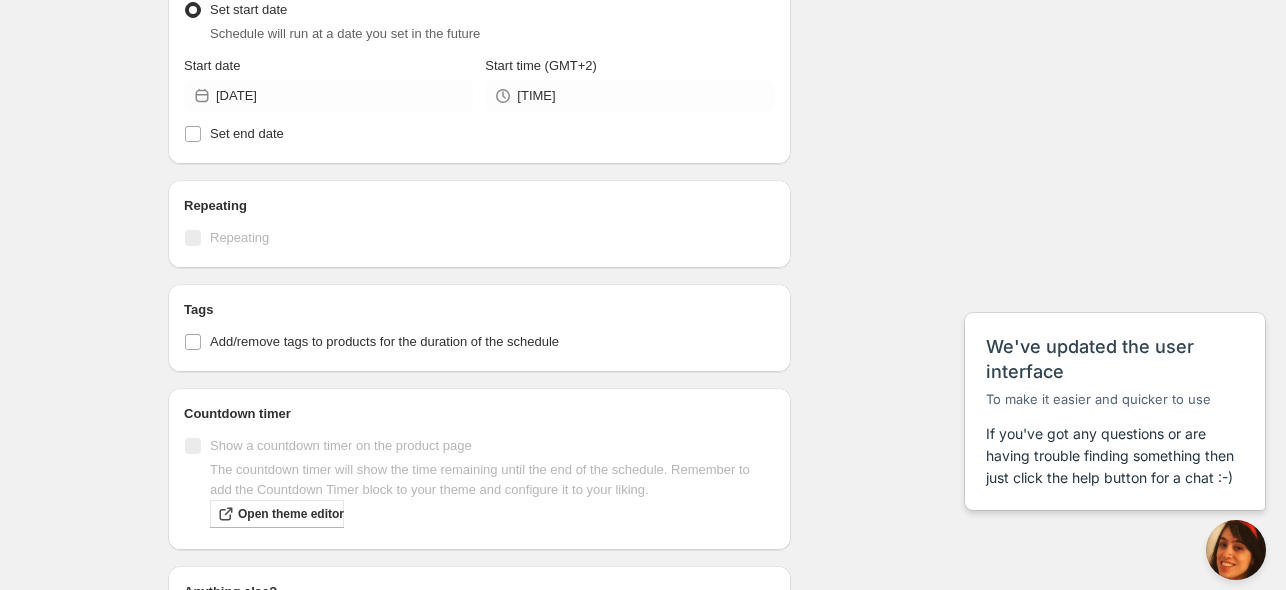 scroll, scrollTop: 724, scrollLeft: 0, axis: vertical 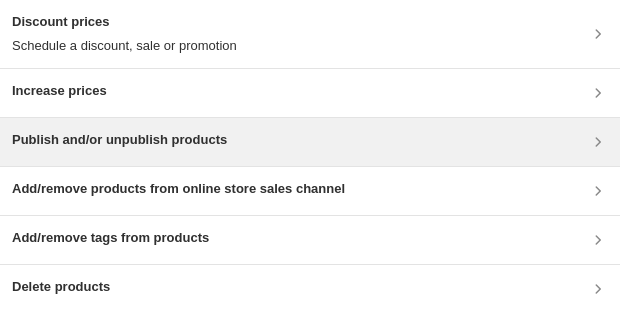 click on "Publish and/or unpublish products" at bounding box center (119, 140) 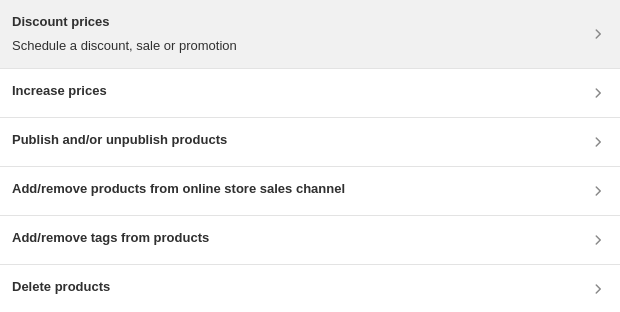 click on "Discount prices Schedule a discount, sale or promotion" at bounding box center [310, 34] 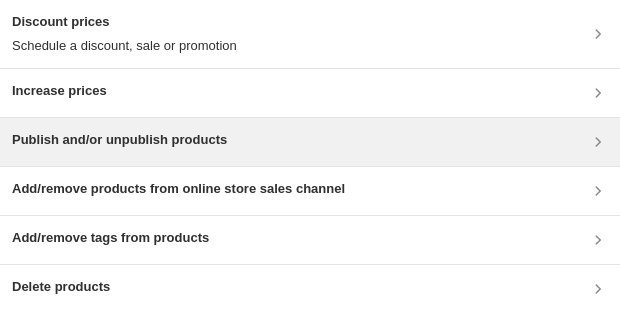 click on "Publish and/or unpublish products" at bounding box center [310, 142] 